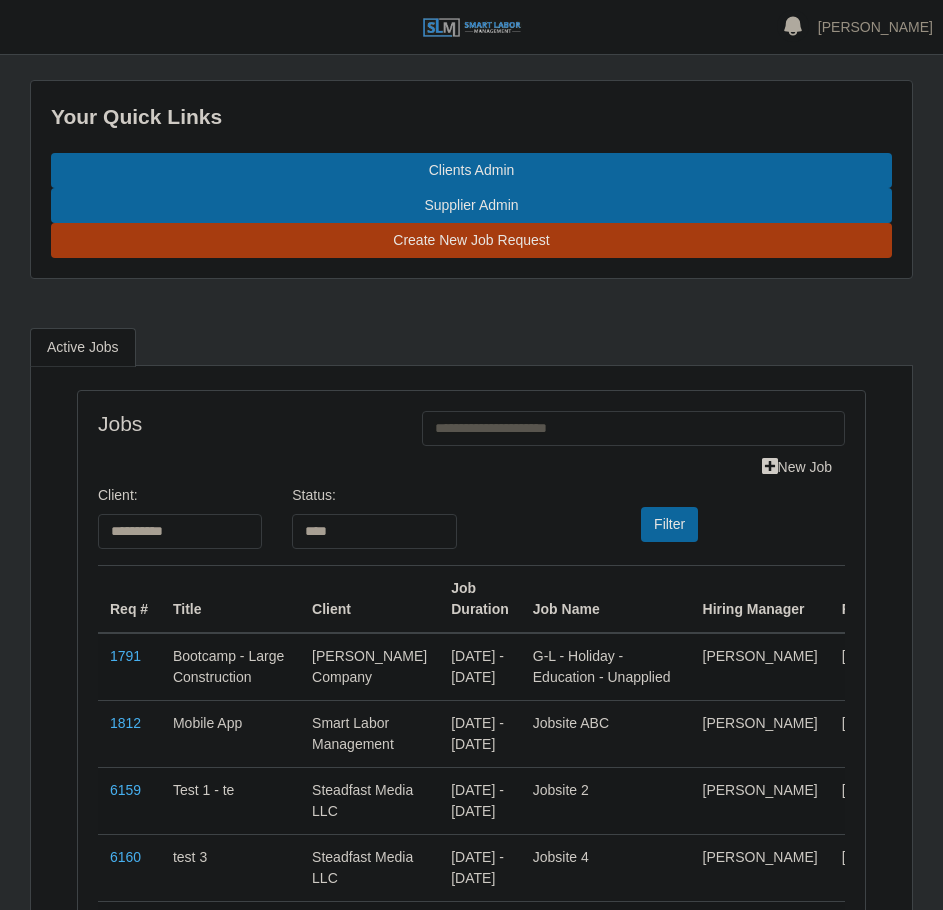 select on "****" 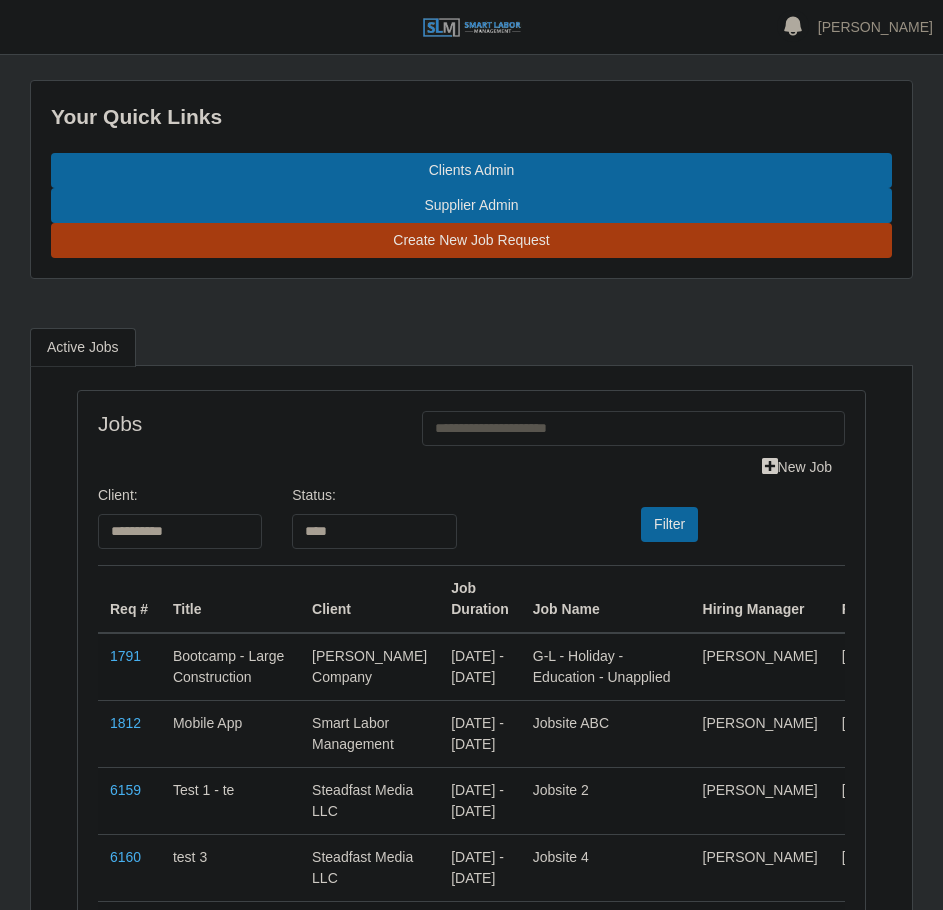 scroll, scrollTop: 0, scrollLeft: 0, axis: both 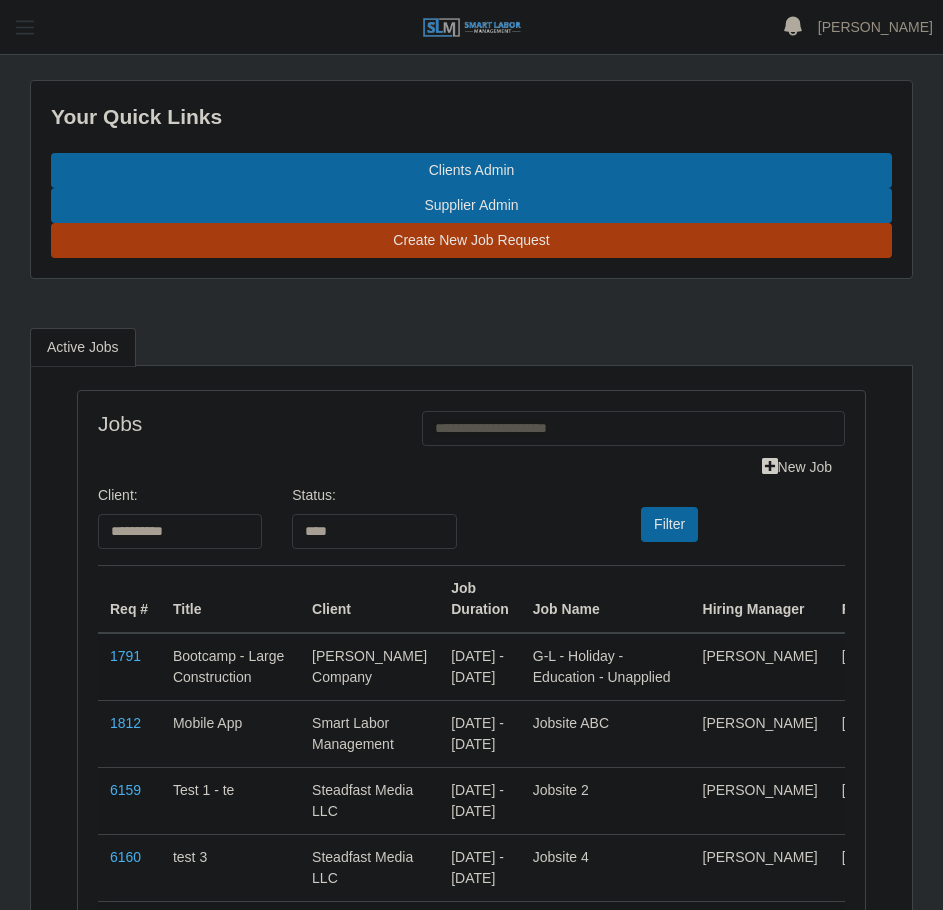 drag, startPoint x: 92, startPoint y: 63, endPoint x: 44, endPoint y: 23, distance: 62.482 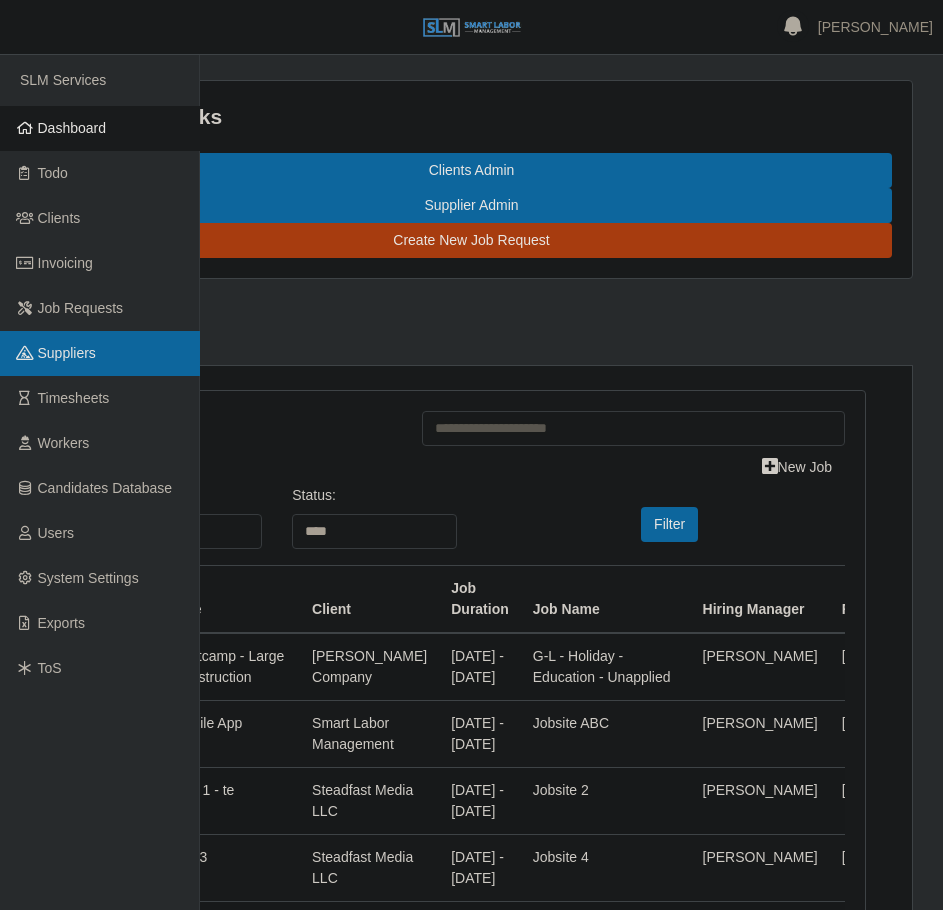 click on "Suppliers" at bounding box center [67, 353] 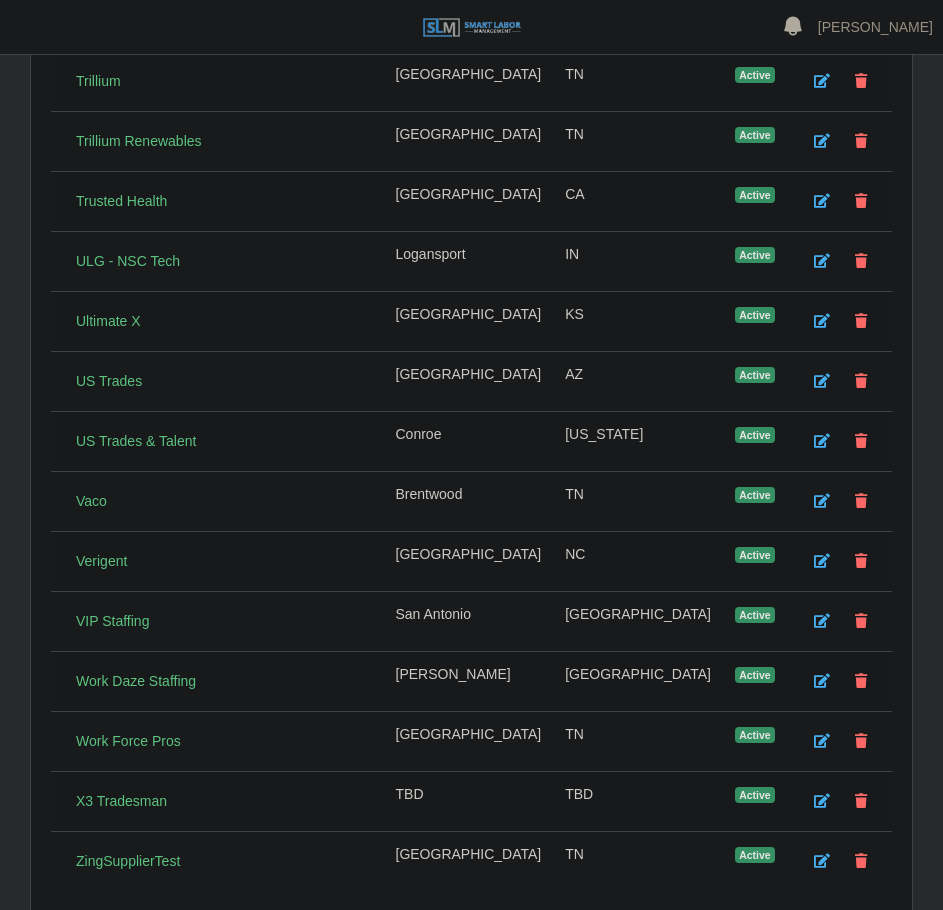 scroll, scrollTop: 7601, scrollLeft: 0, axis: vertical 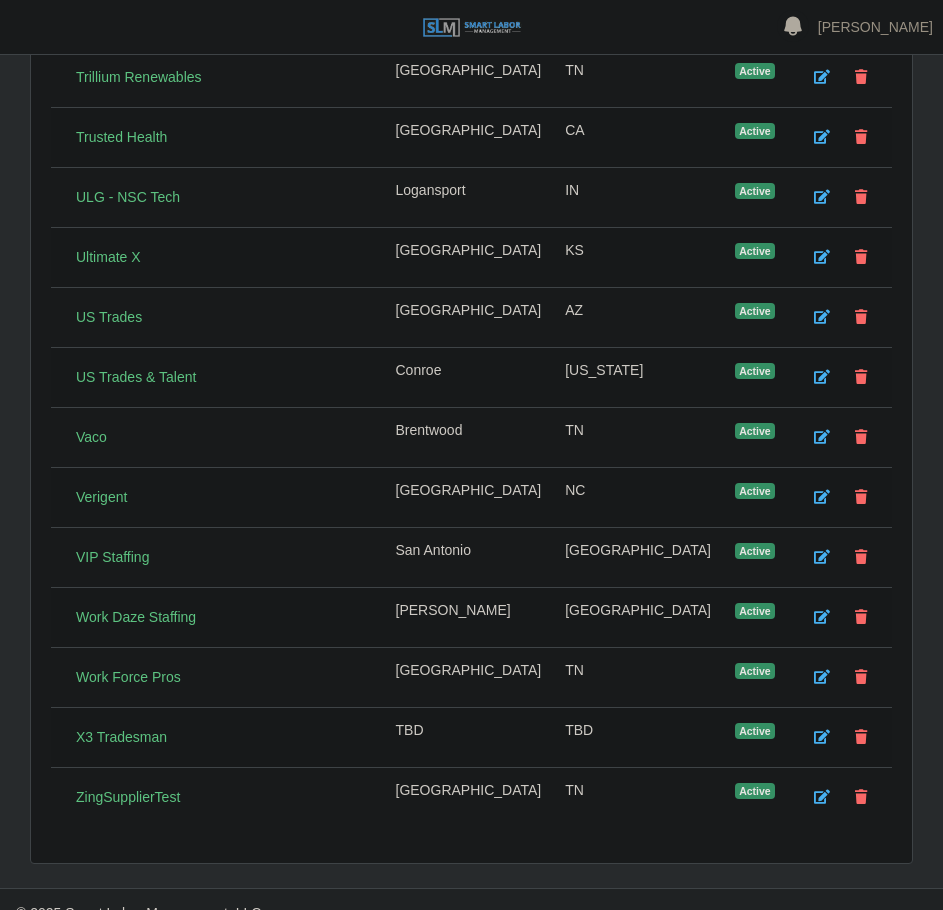 click on "Work Force Pros" at bounding box center [217, 678] 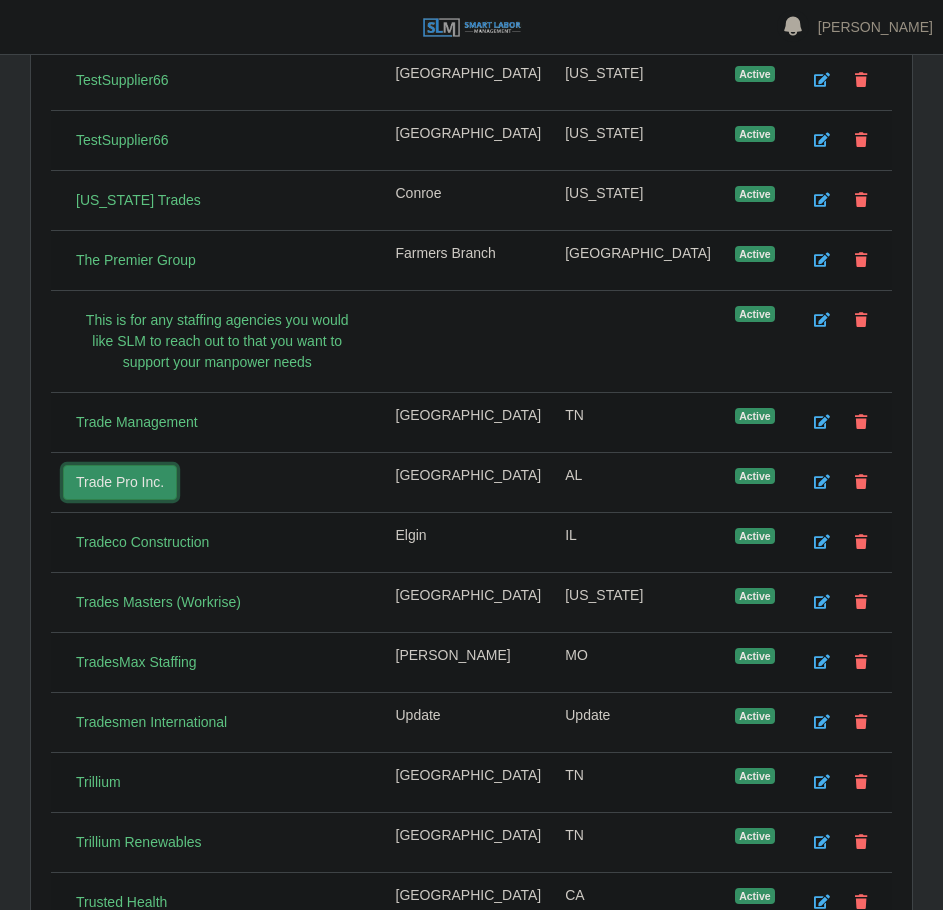 click on "Trade Pro Inc." at bounding box center (120, 482) 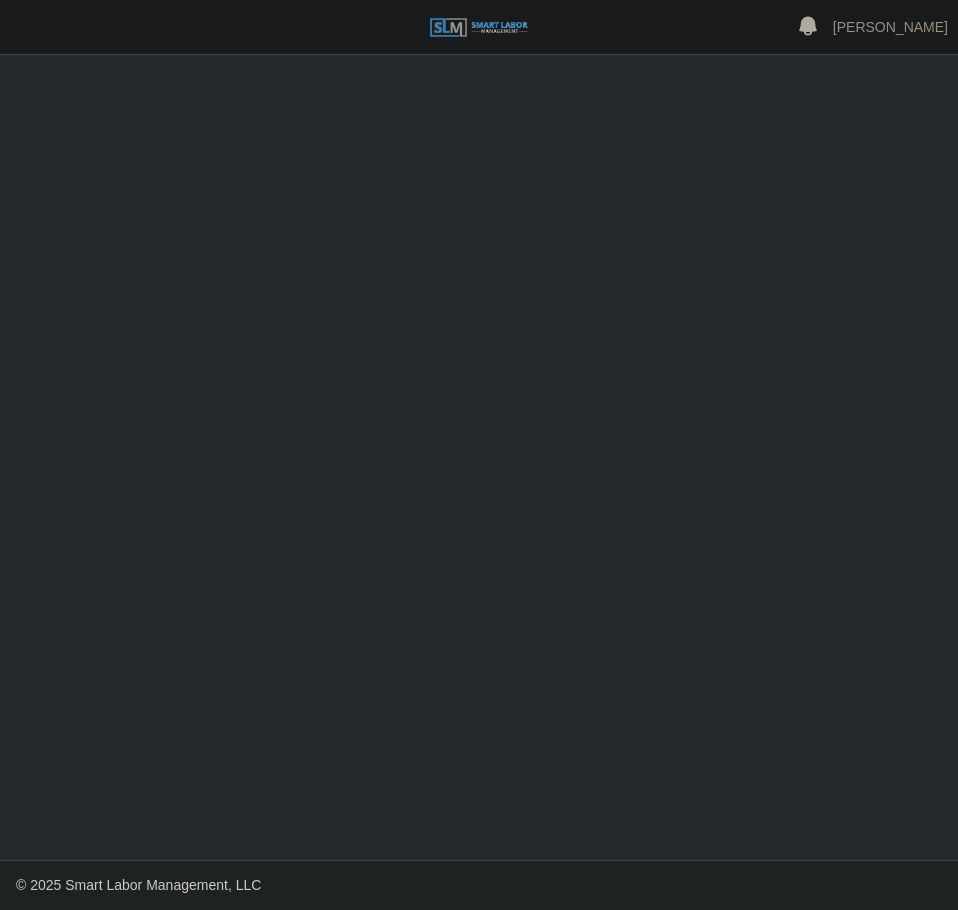 scroll, scrollTop: 0, scrollLeft: 0, axis: both 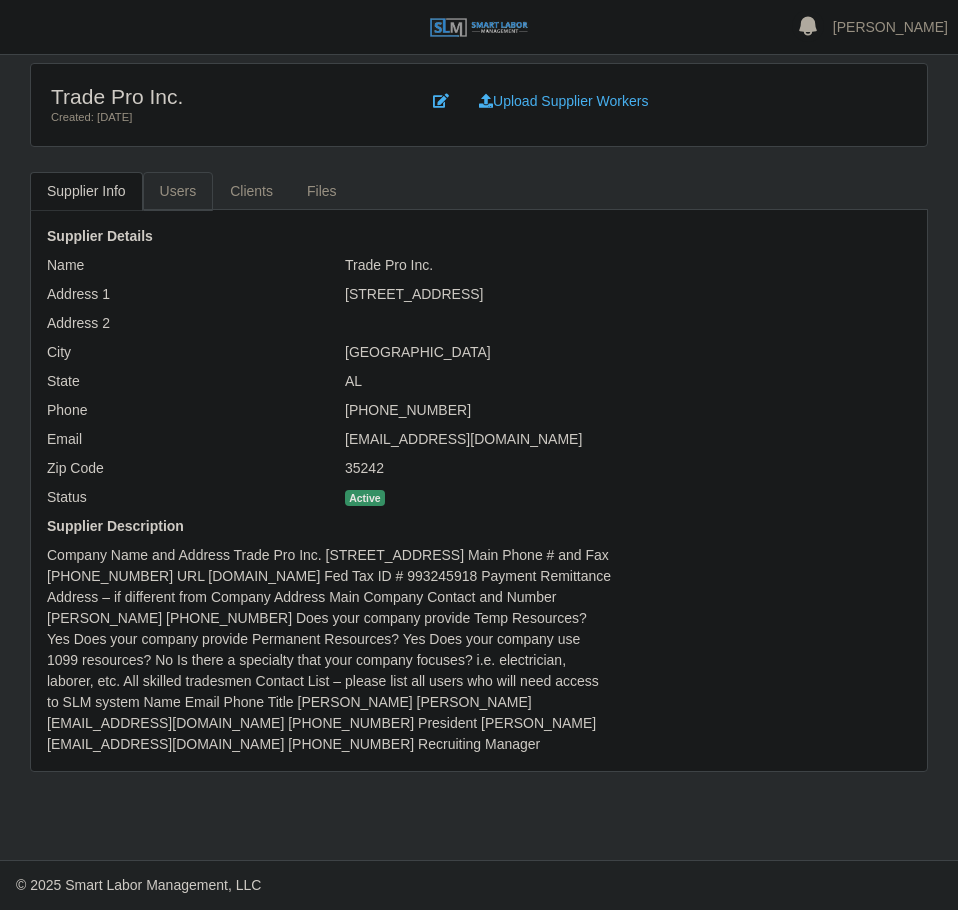 click on "Users" at bounding box center (178, 191) 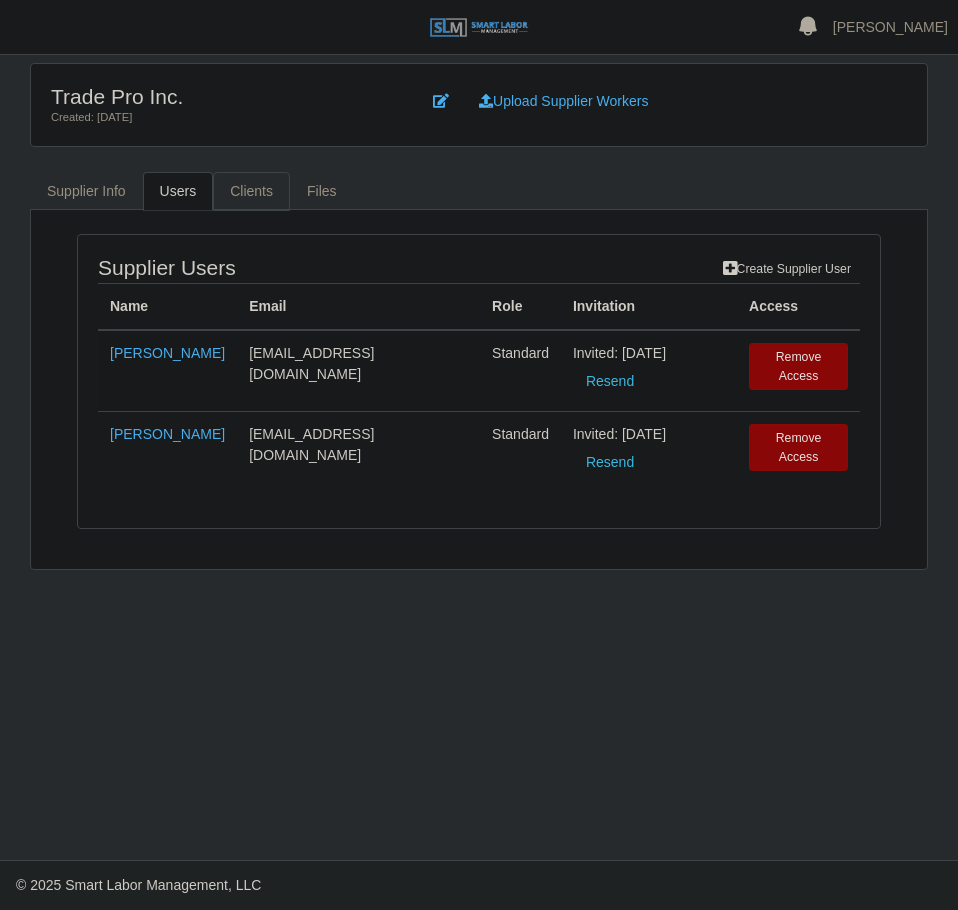 click on "Clients" at bounding box center (251, 191) 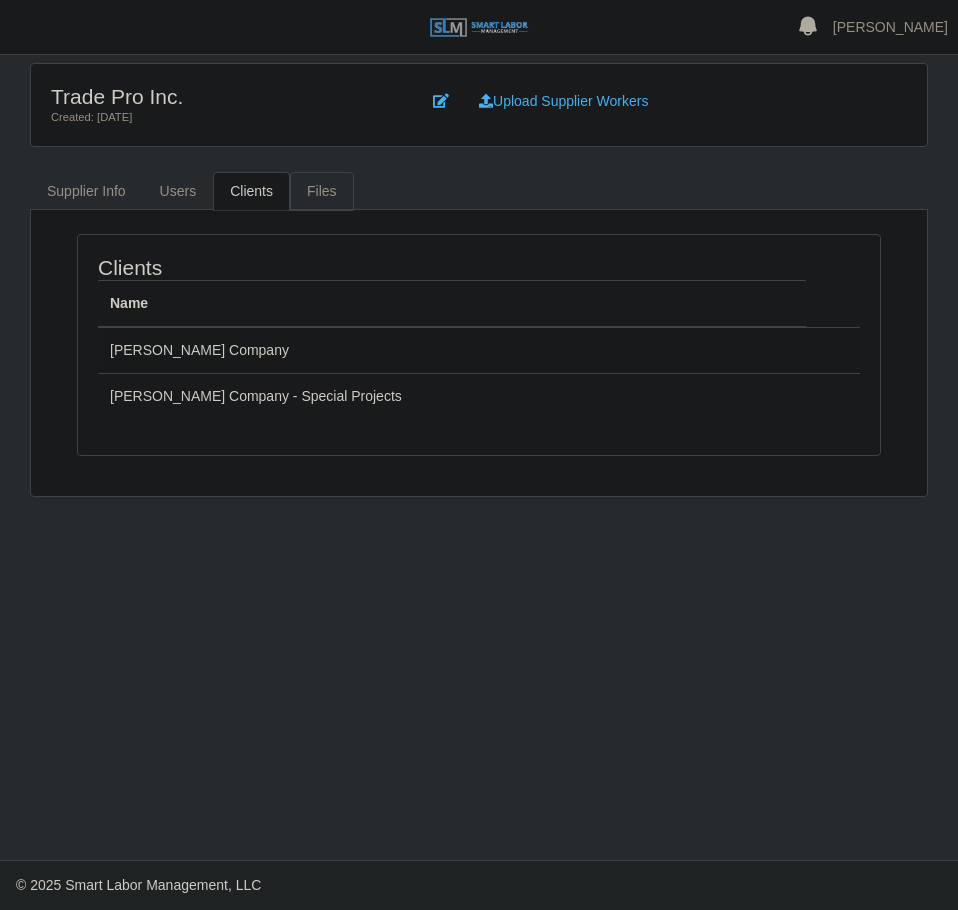 click on "Files" at bounding box center [322, 191] 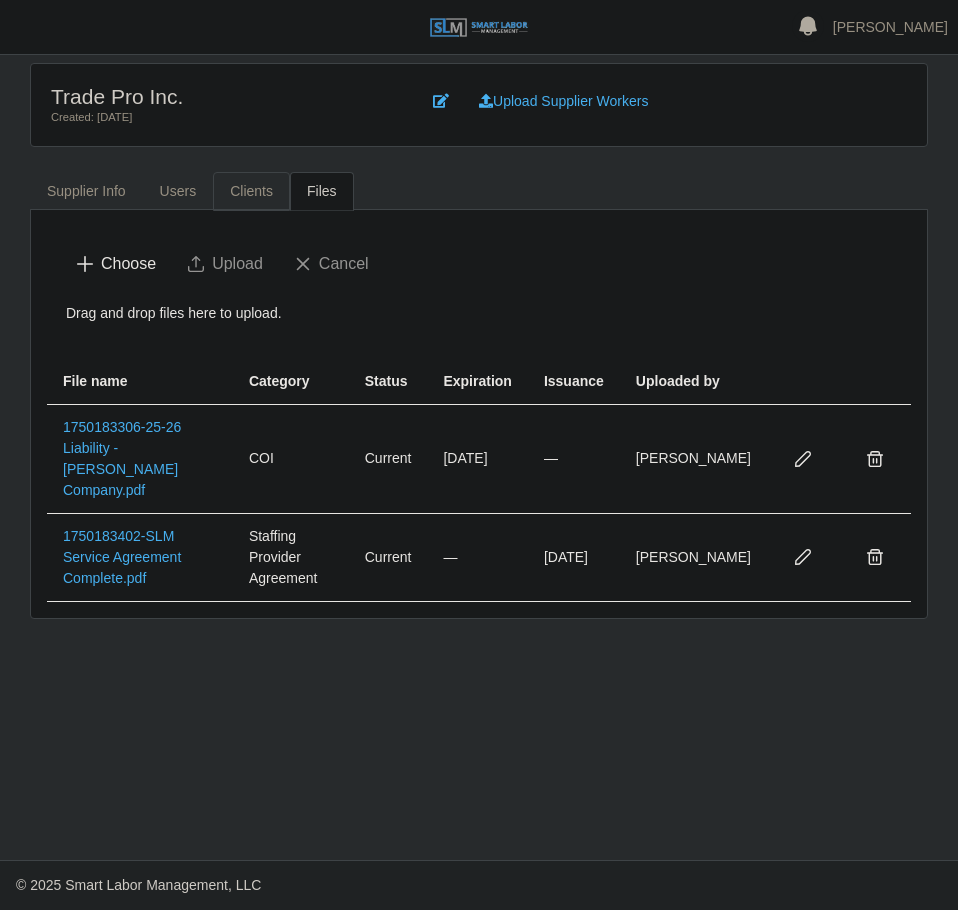 click on "Clients" at bounding box center [251, 191] 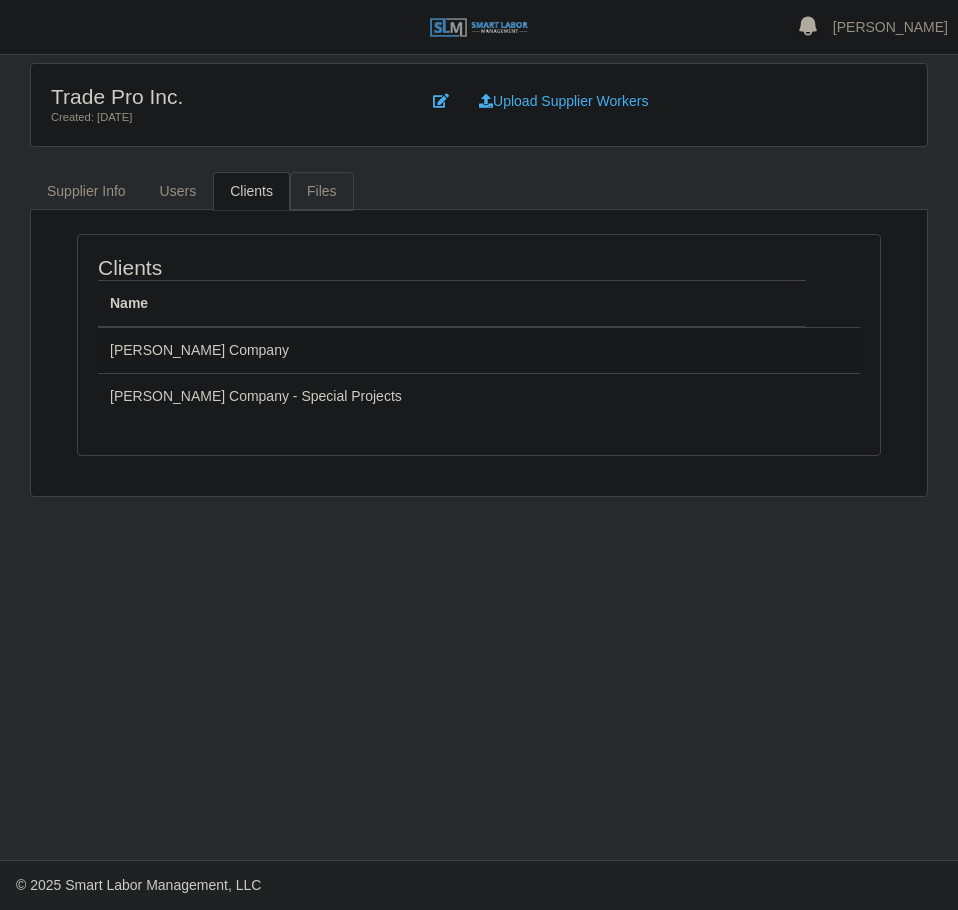 click on "Files" at bounding box center [322, 191] 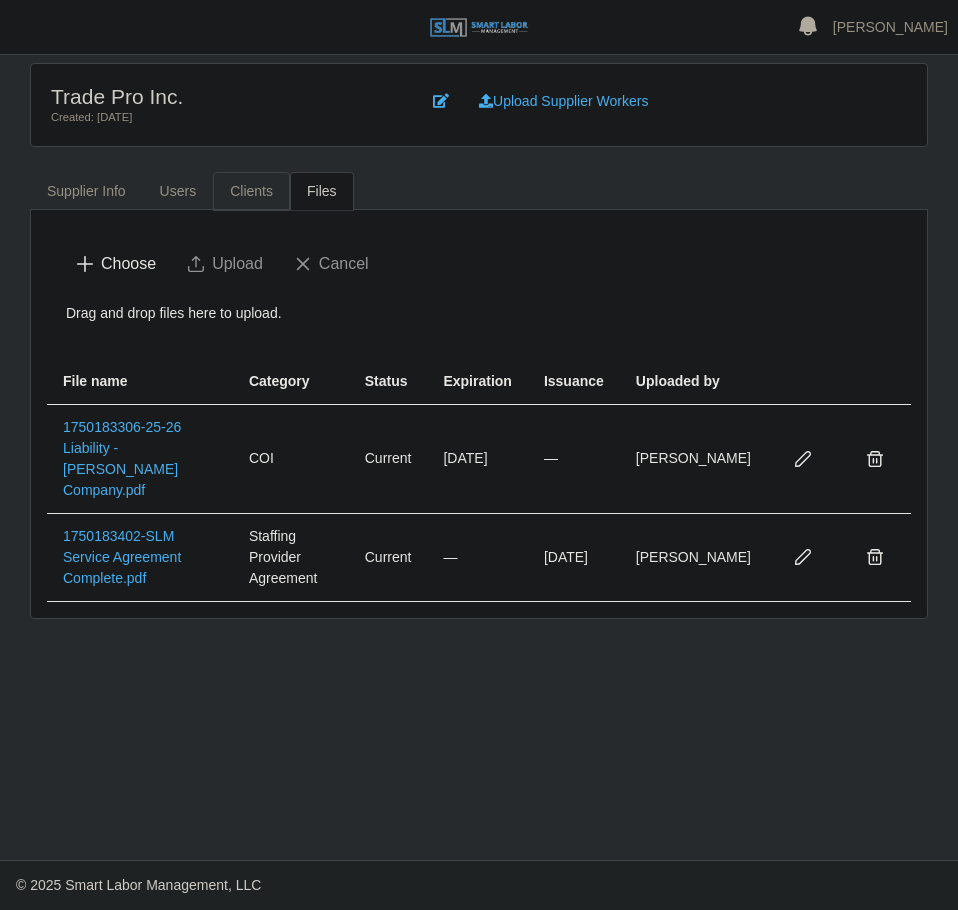 click on "Clients" at bounding box center (251, 191) 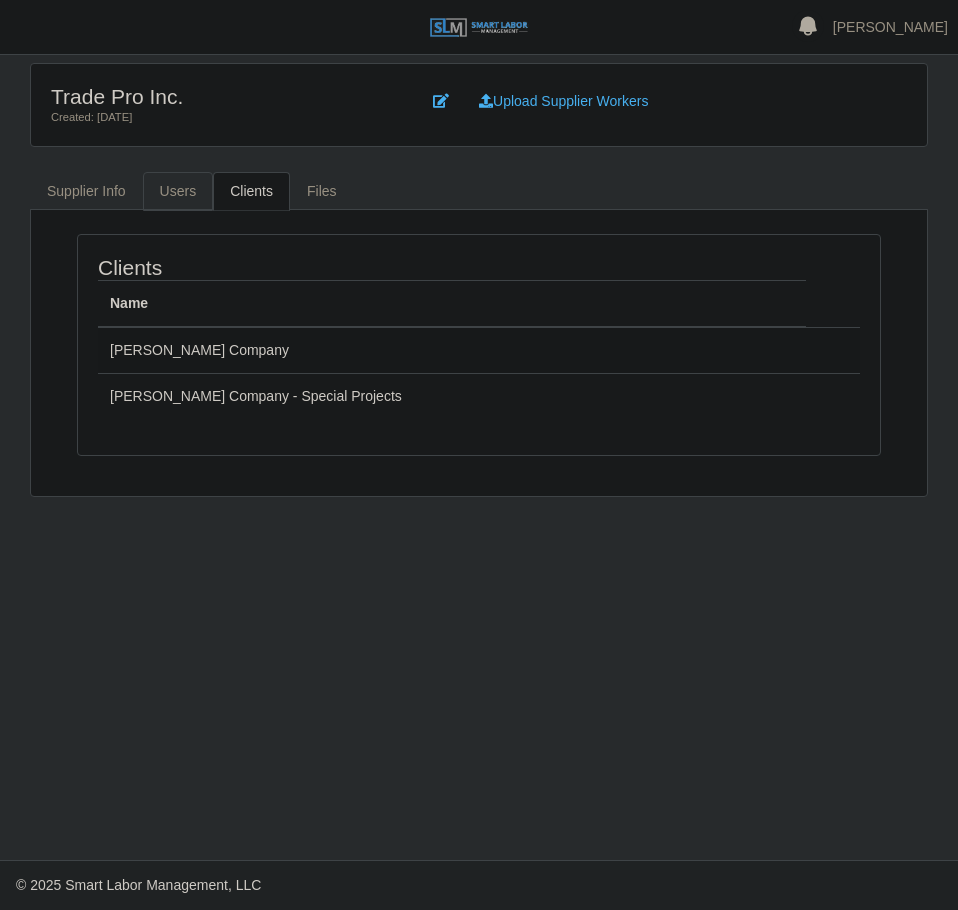 click on "Users" at bounding box center [178, 191] 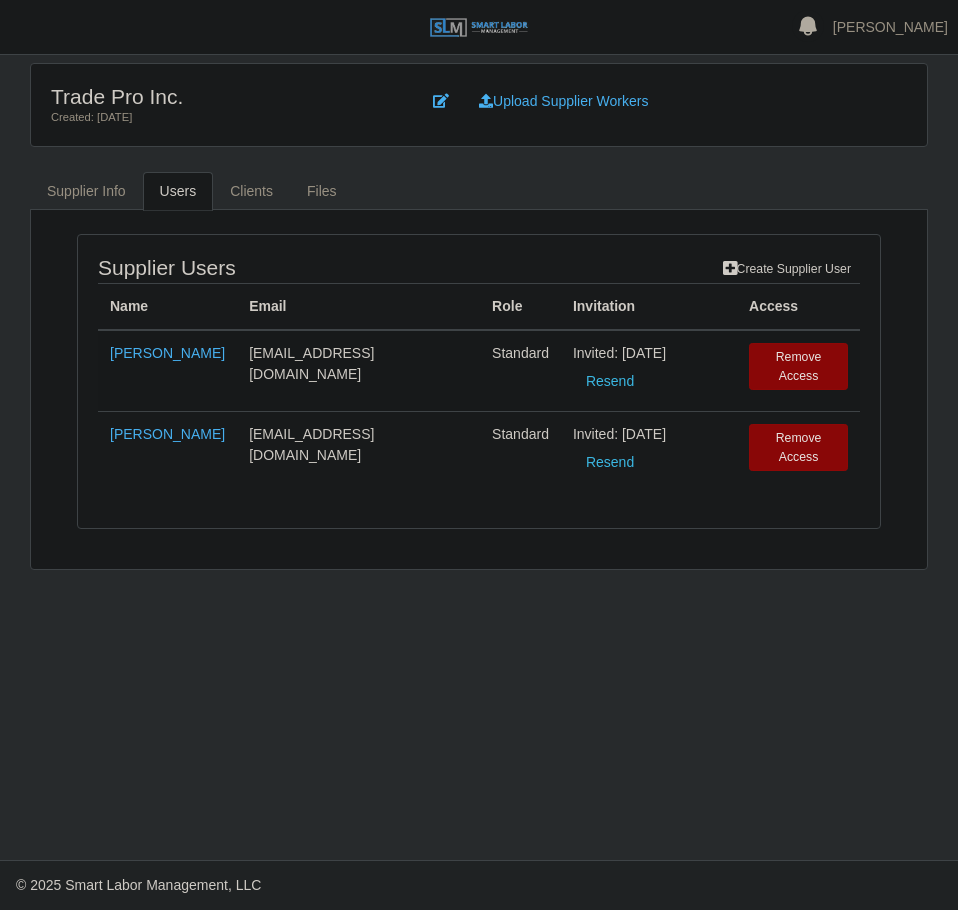click on "[EMAIL_ADDRESS][DOMAIN_NAME]" at bounding box center [358, 452] 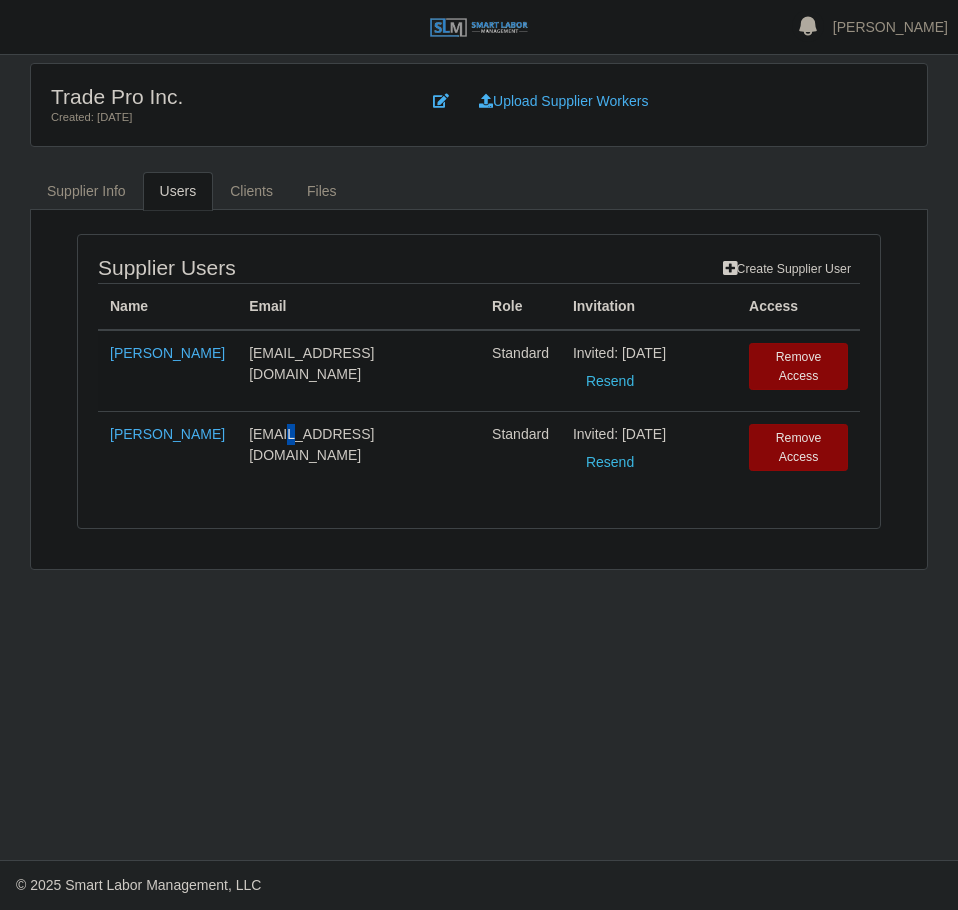 click on "[EMAIL_ADDRESS][DOMAIN_NAME]" at bounding box center [358, 452] 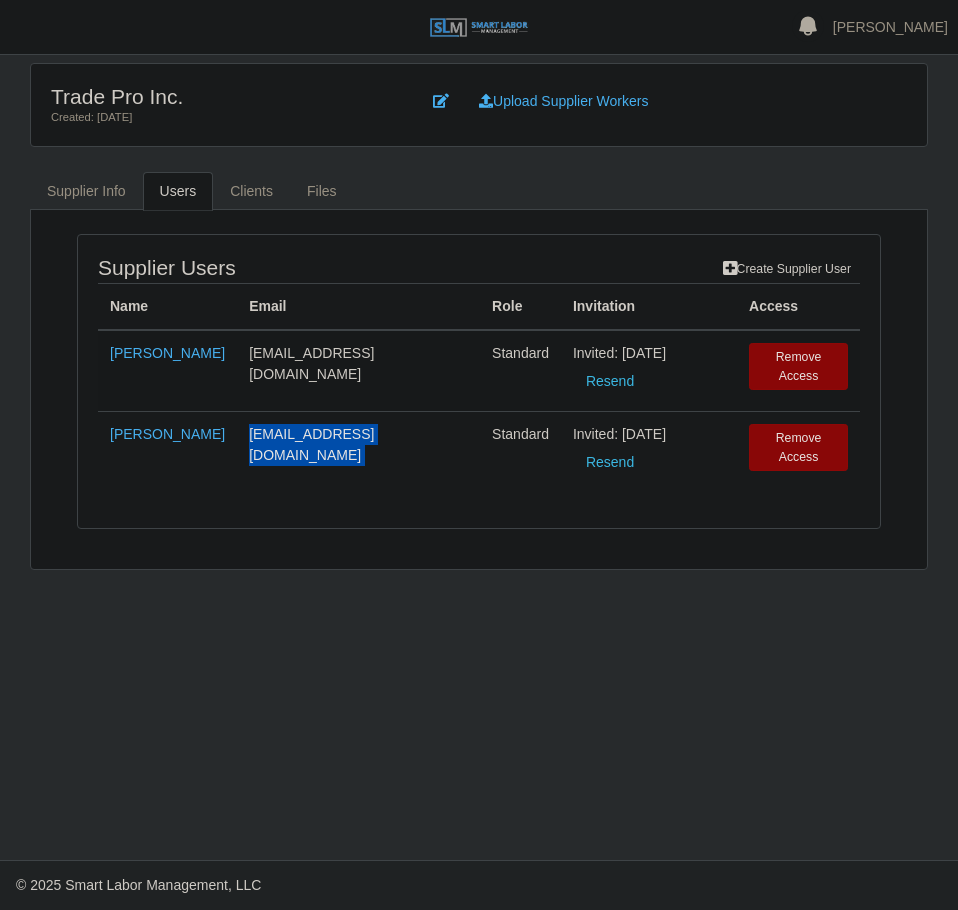click on "[EMAIL_ADDRESS][DOMAIN_NAME]" at bounding box center (358, 452) 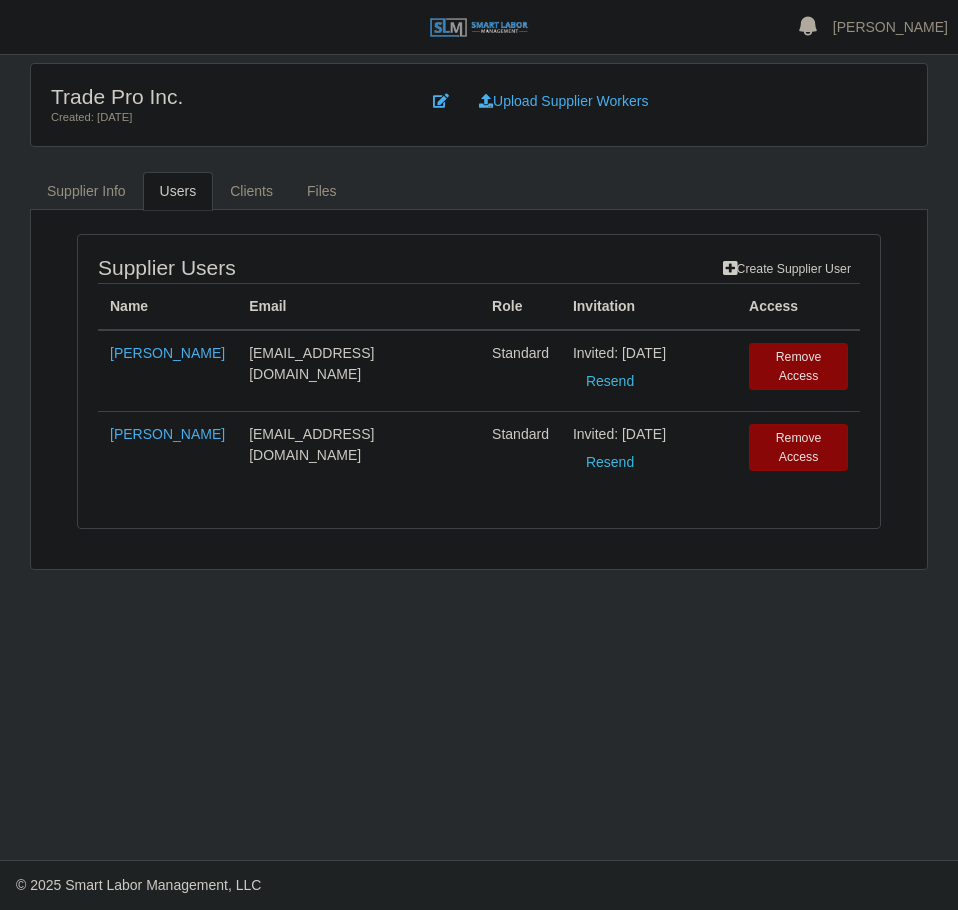 click on "Trade Pro Inc.
Created: [DATE]      Upload Supplier Workers   Supplier Info   Users   Clients   Files   Supplier Details
Name
Trade Pro Inc.
Address [STREET_ADDRESS]
[GEOGRAPHIC_DATA]
AL
Phone
[PHONE_NUMBER]
Email
[EMAIL_ADDRESS][DOMAIN_NAME]
Zip Code
35242
Status
Active   Supplier Description
Supplier Users
Create Supplier User       Name   Email   Role   Invitation     [PERSON_NAME]" at bounding box center (479, 457) 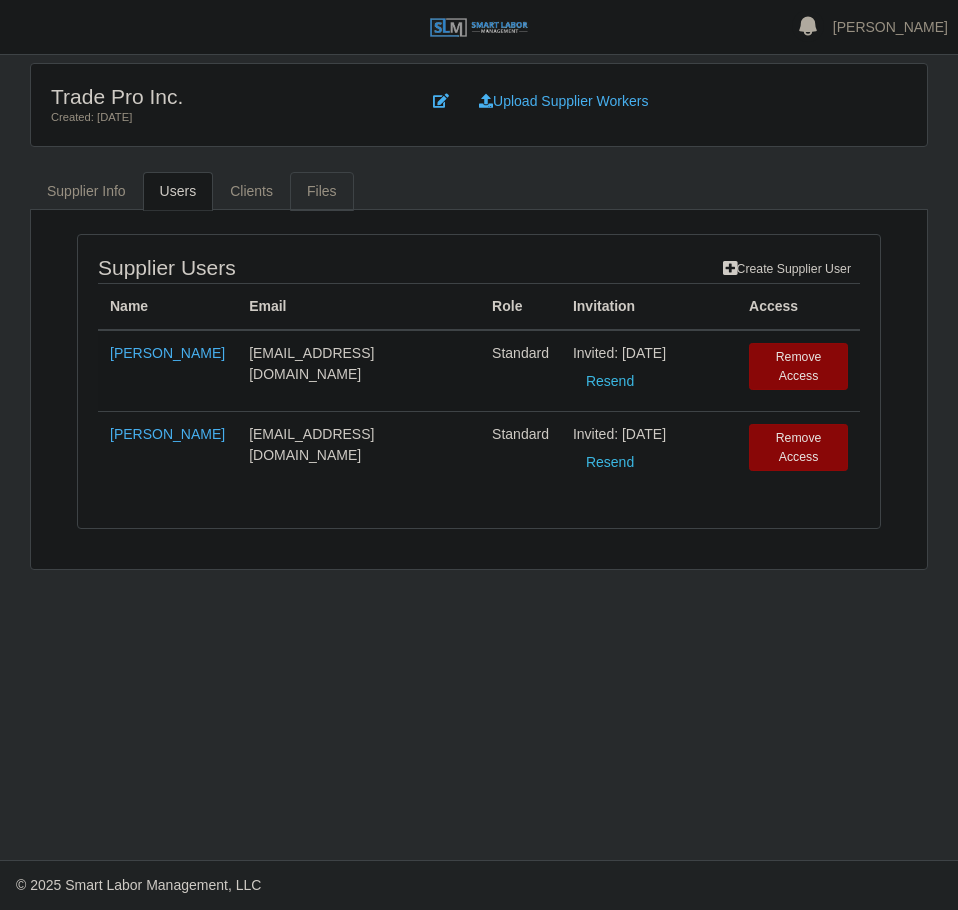 click on "Files" at bounding box center [322, 191] 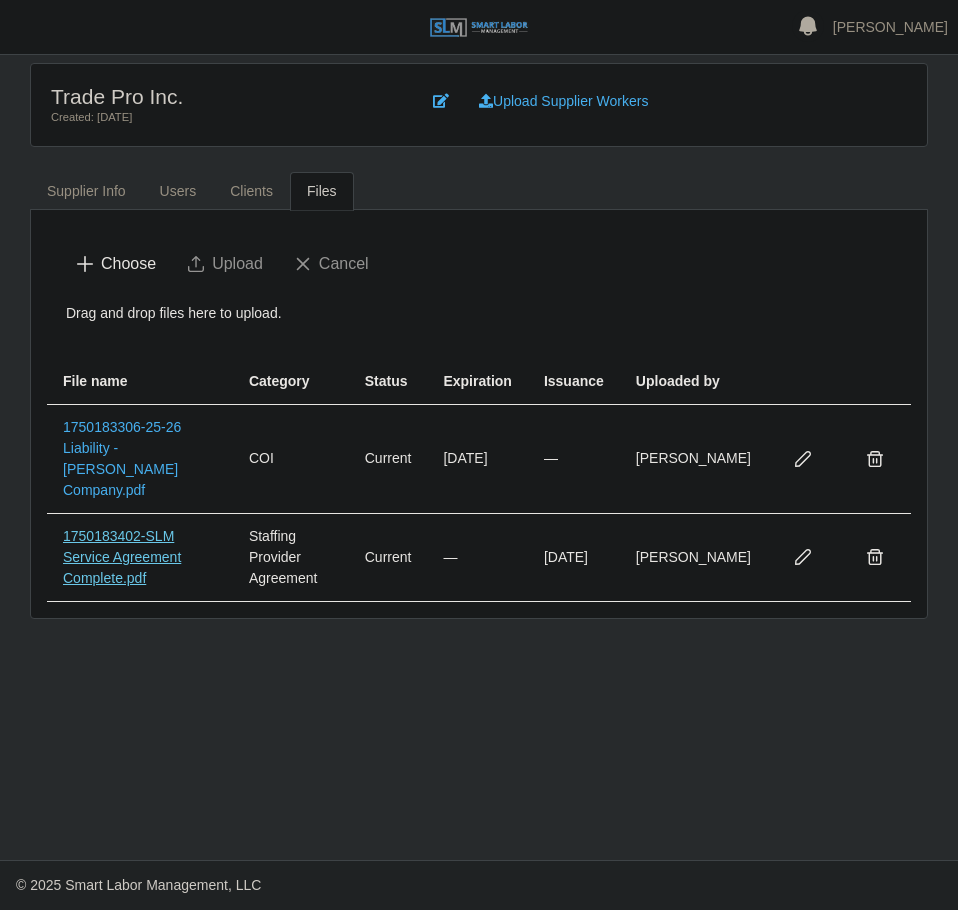 click on "1750183402-SLM Service Agreement Complete.pdf" 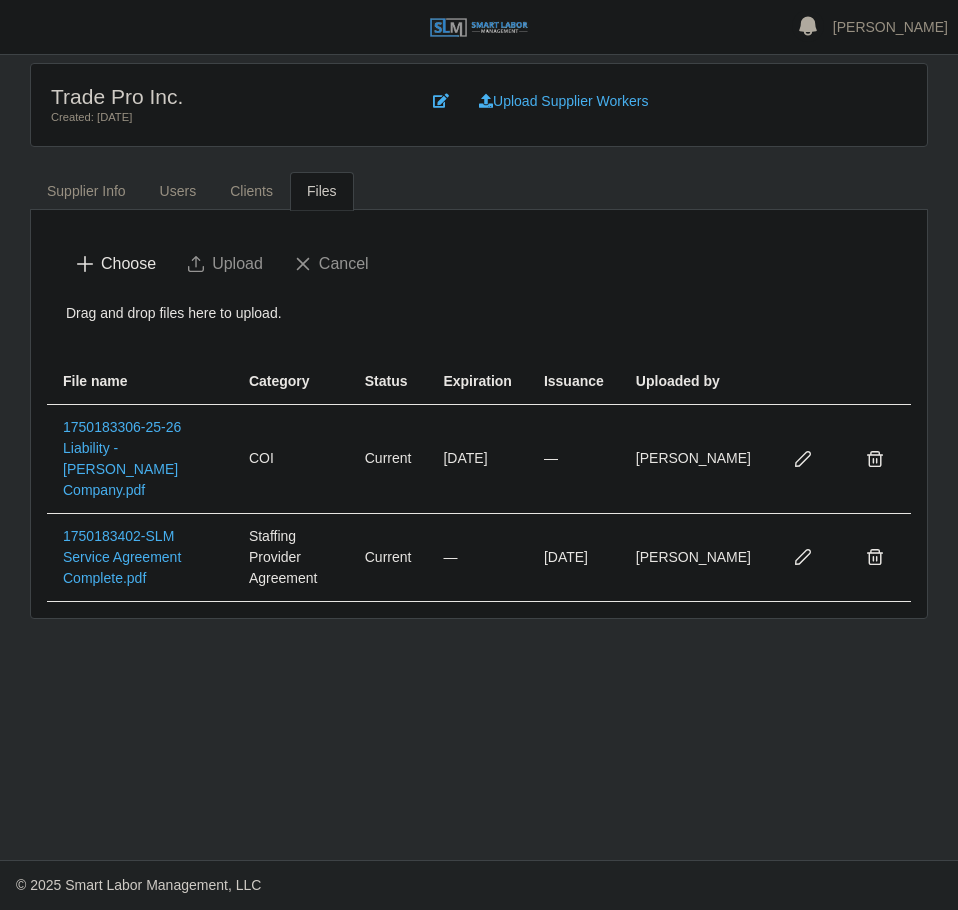 click on "1750183402-SLM Service Agreement Complete.pdf" 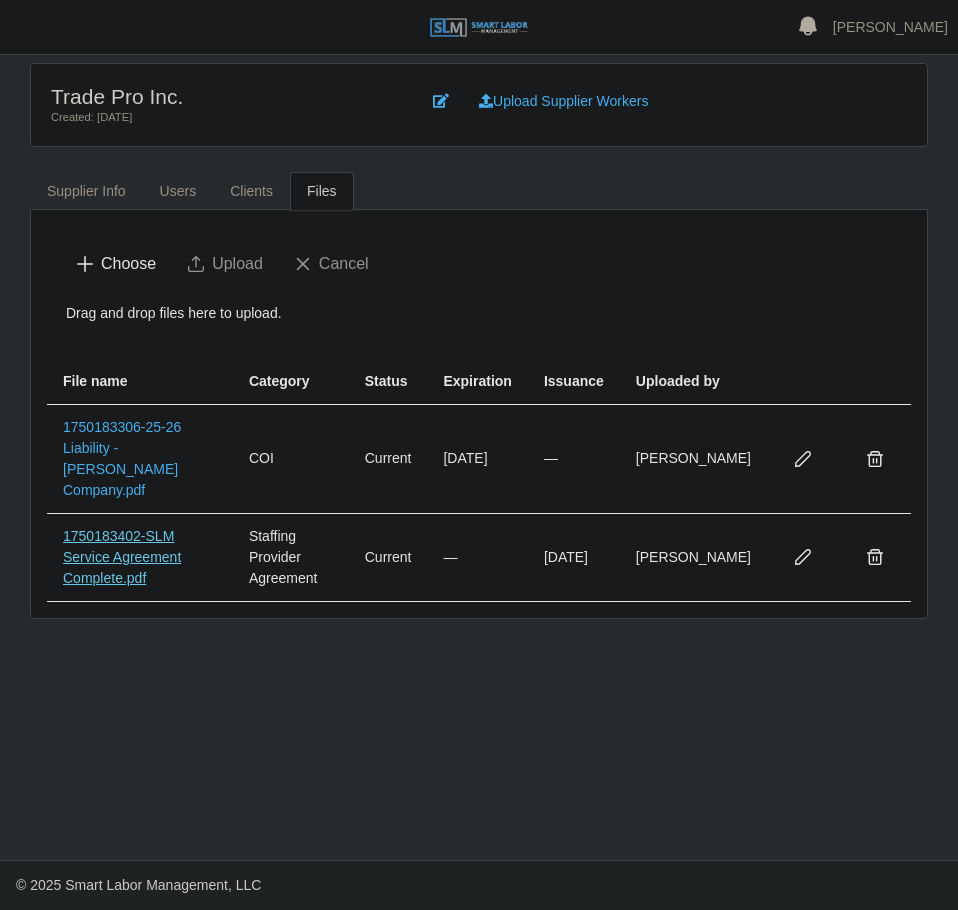 click on "1750183402-SLM Service Agreement Complete.pdf" 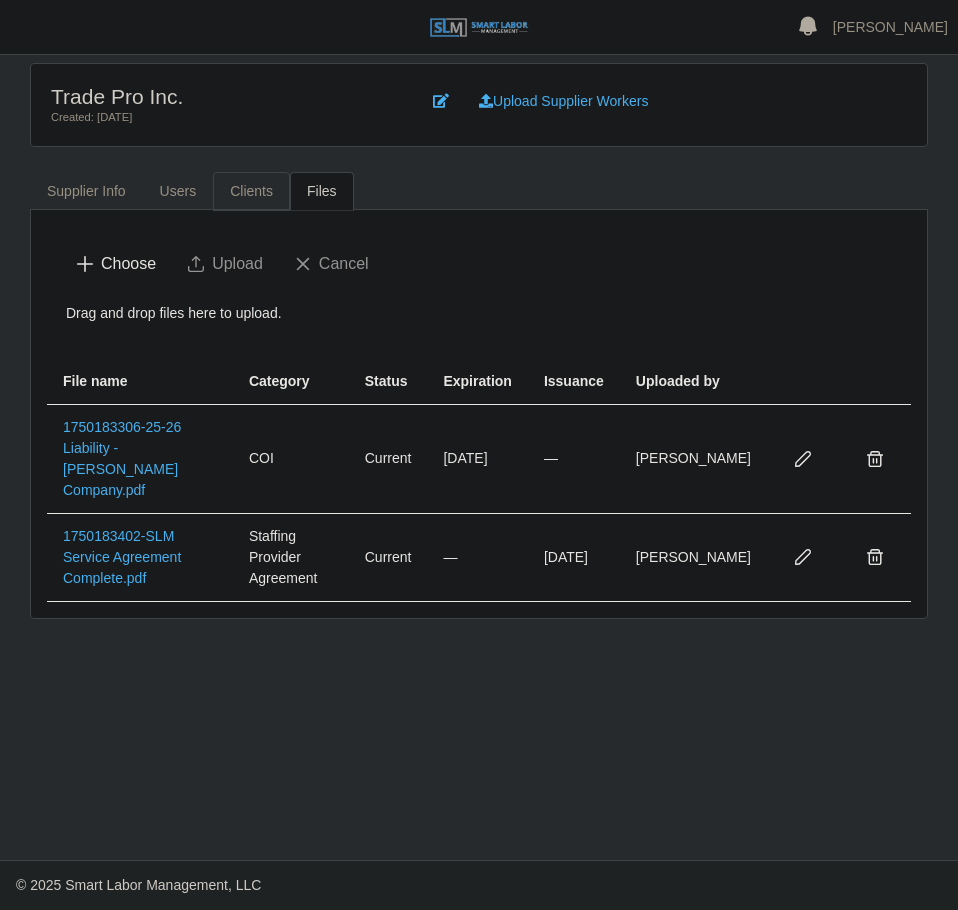 click on "Clients" at bounding box center [251, 191] 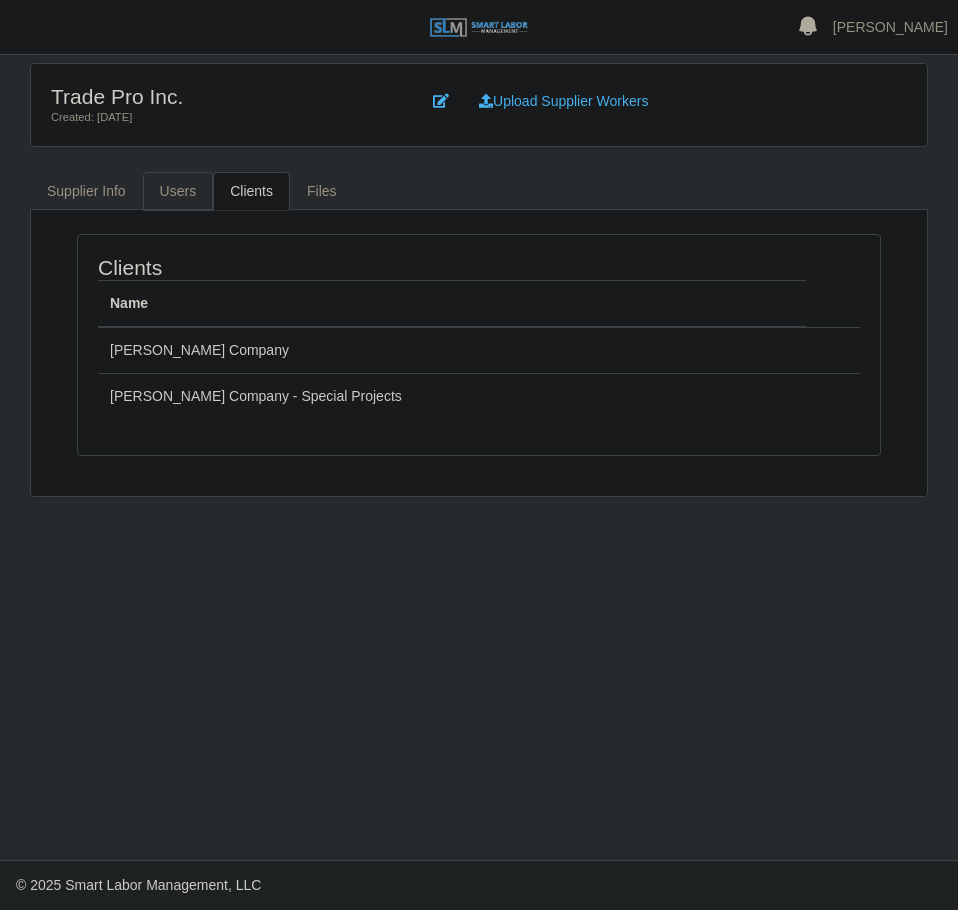 click on "Users" at bounding box center (178, 191) 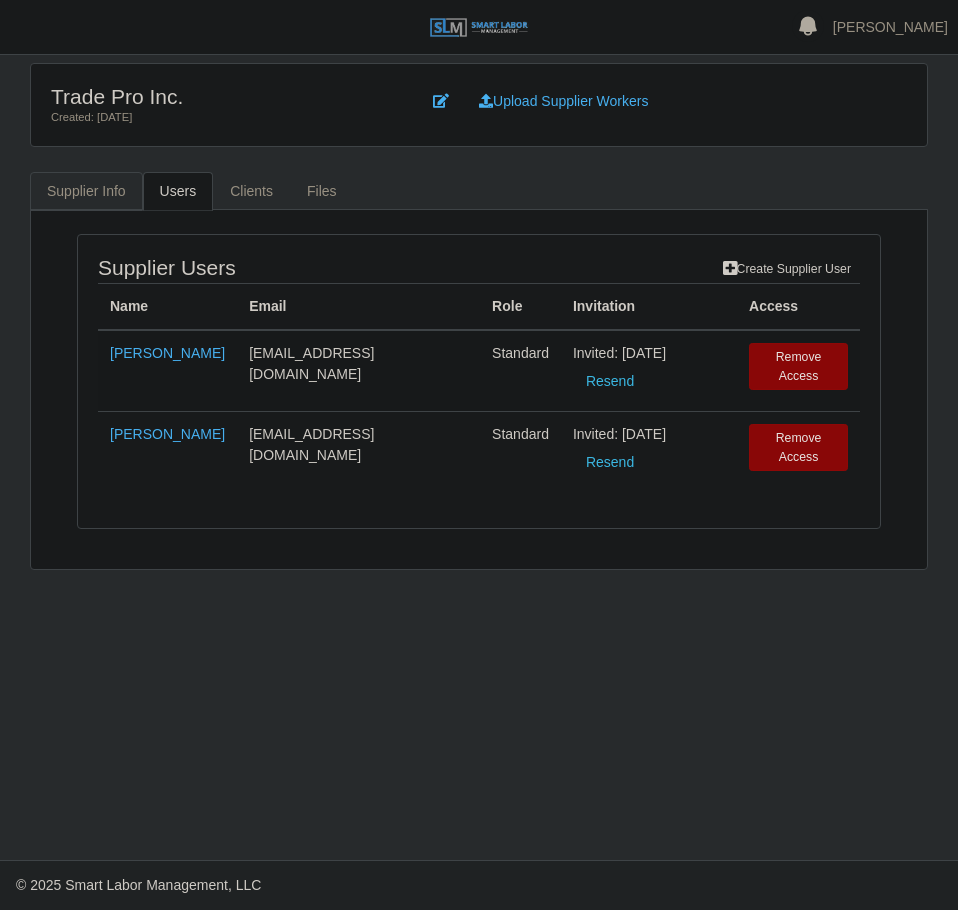 click on "Supplier Info" at bounding box center [86, 191] 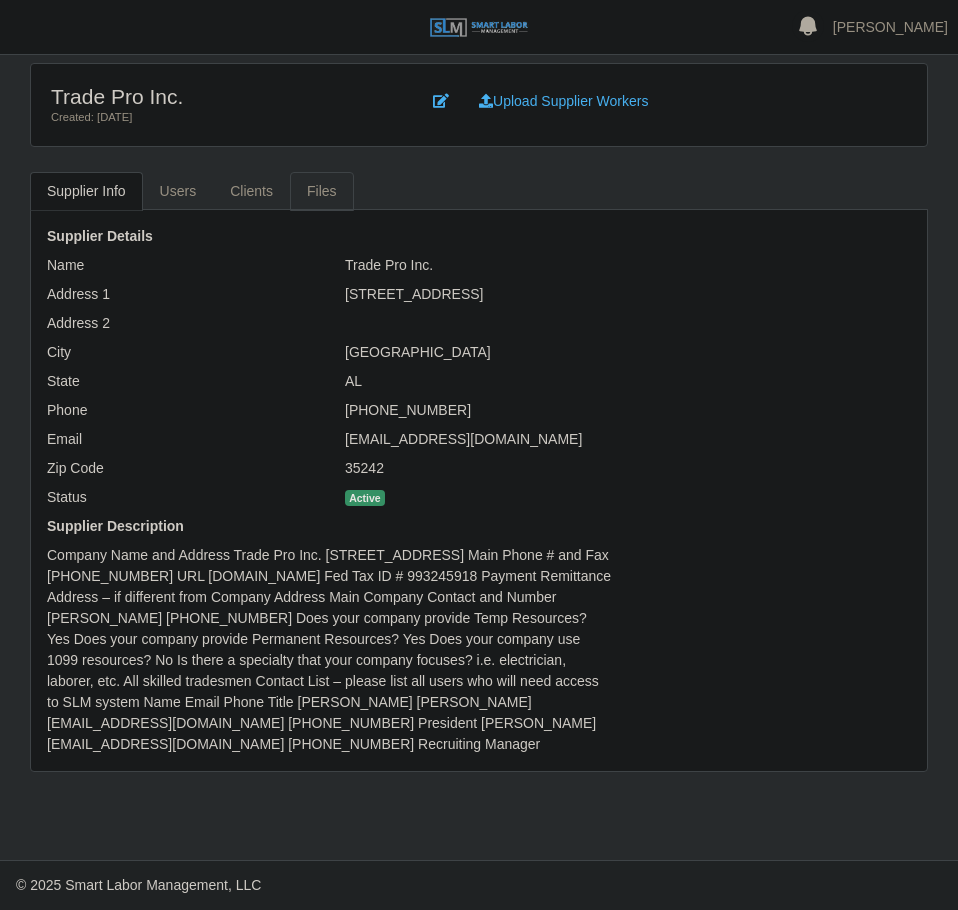 click on "Files" at bounding box center (322, 191) 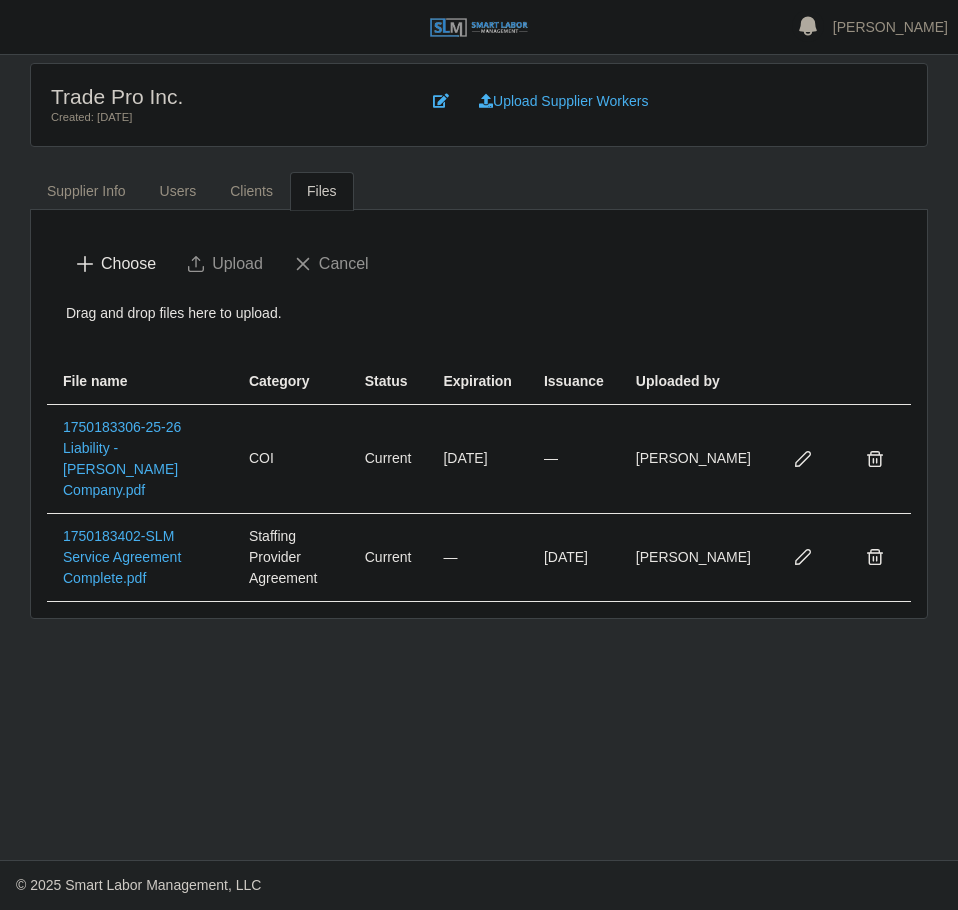 drag, startPoint x: 111, startPoint y: 894, endPoint x: 124, endPoint y: 735, distance: 159.53056 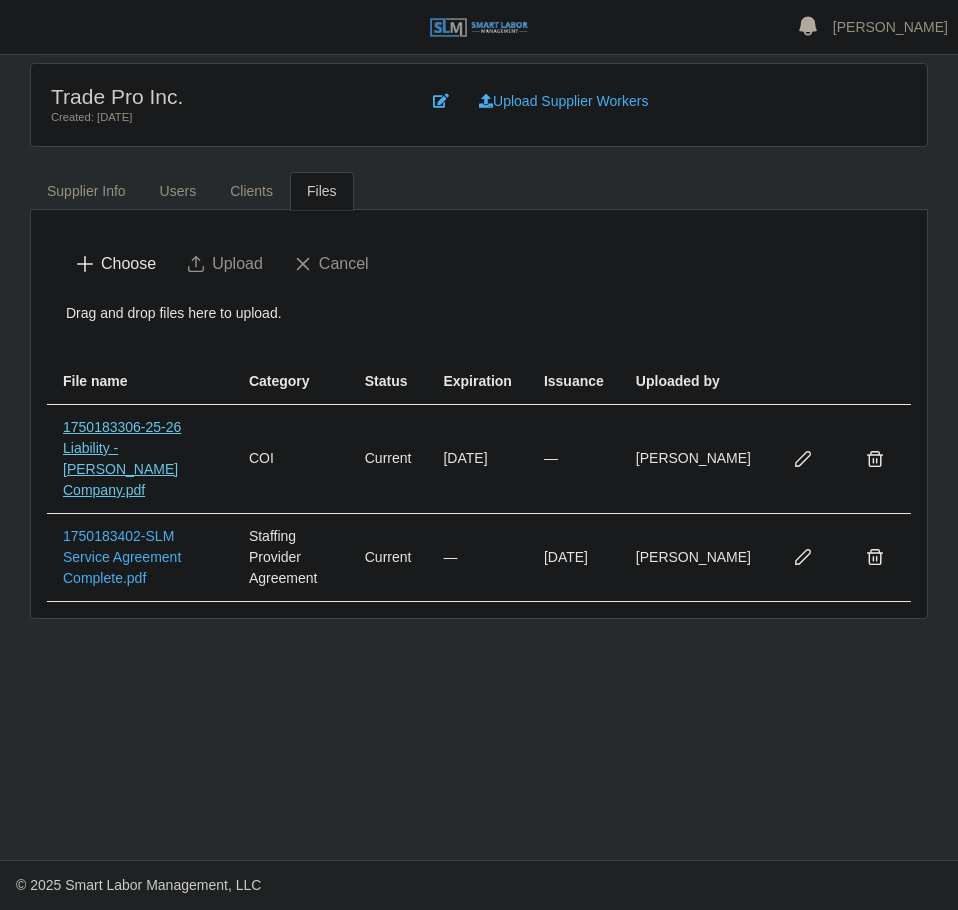 click on "1750183306-25-26 Liability - [PERSON_NAME] Company.pdf" 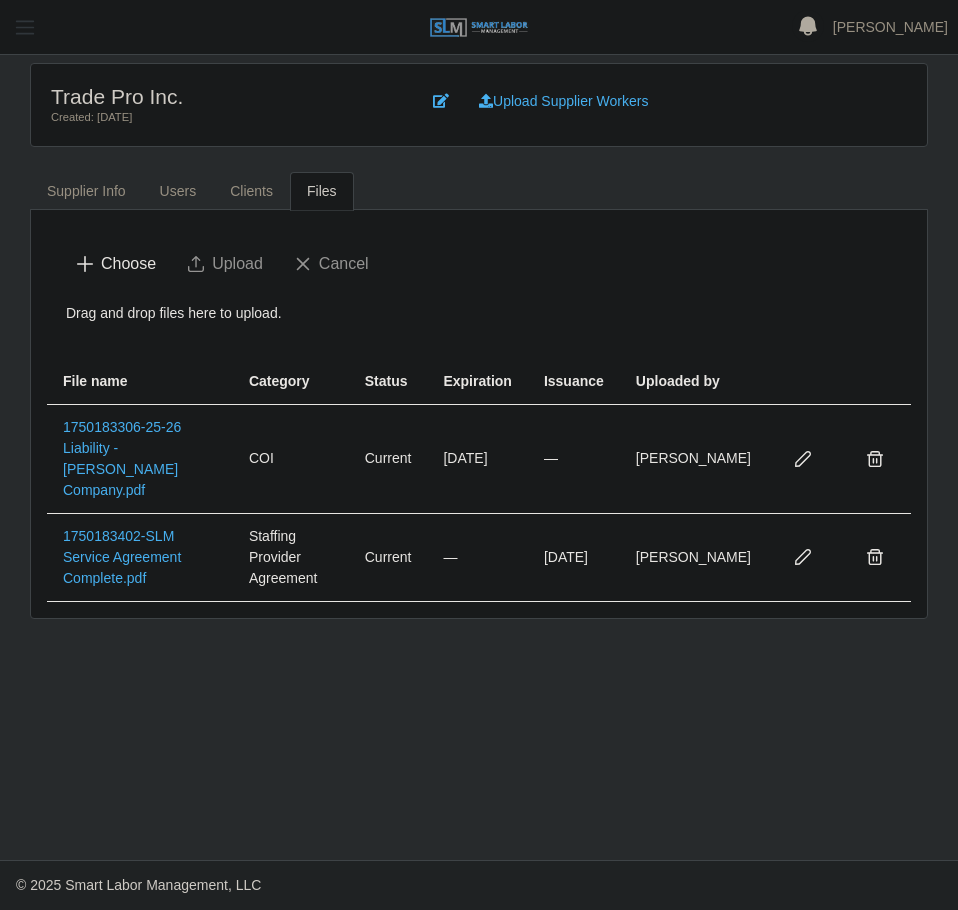 click at bounding box center [25, 27] 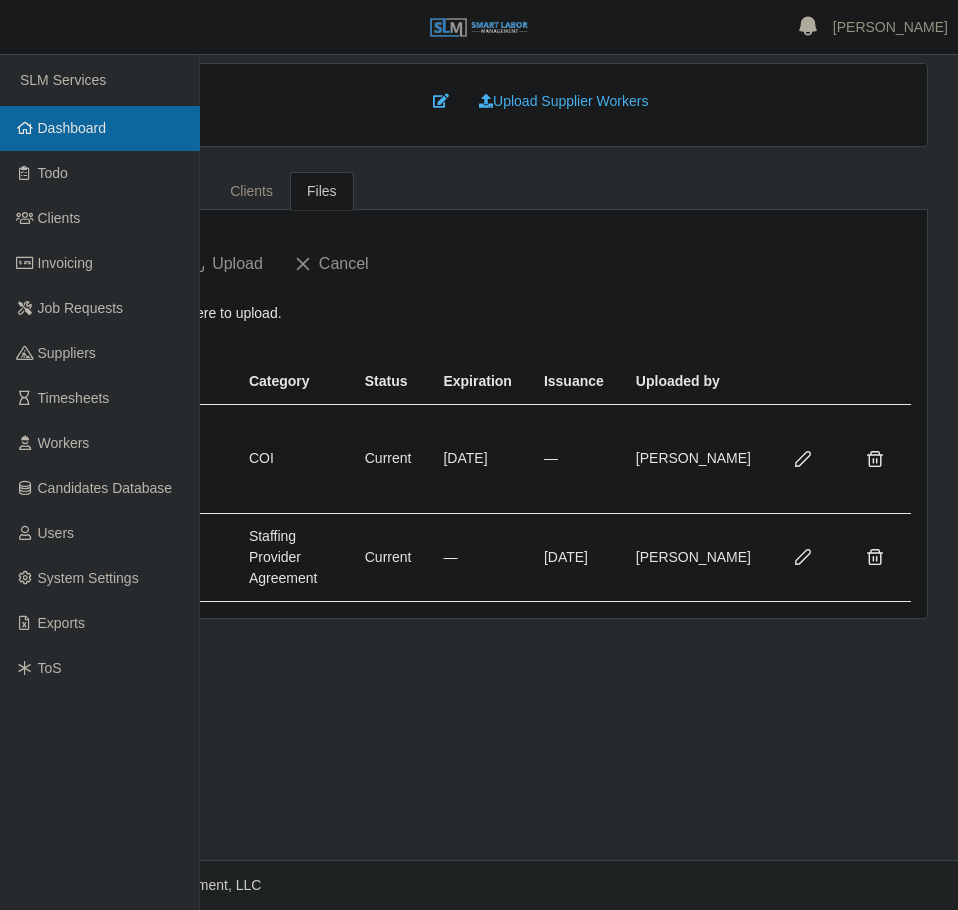click on "Dashboard" at bounding box center (72, 128) 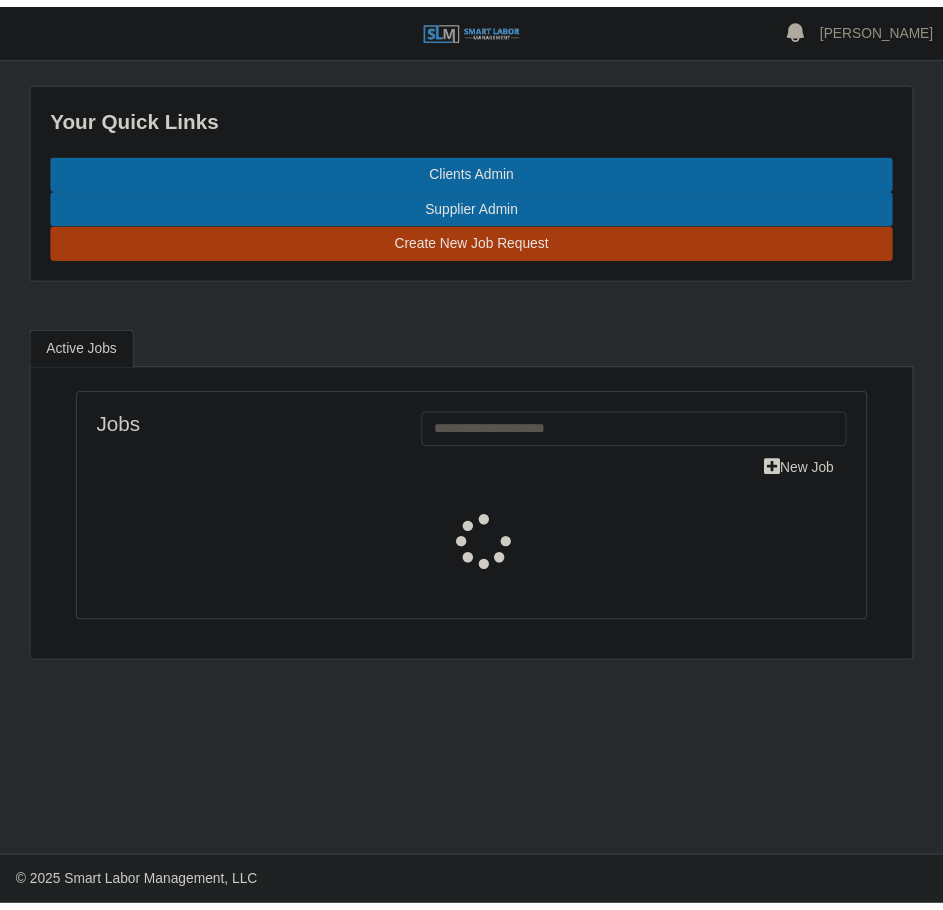 scroll, scrollTop: 0, scrollLeft: 0, axis: both 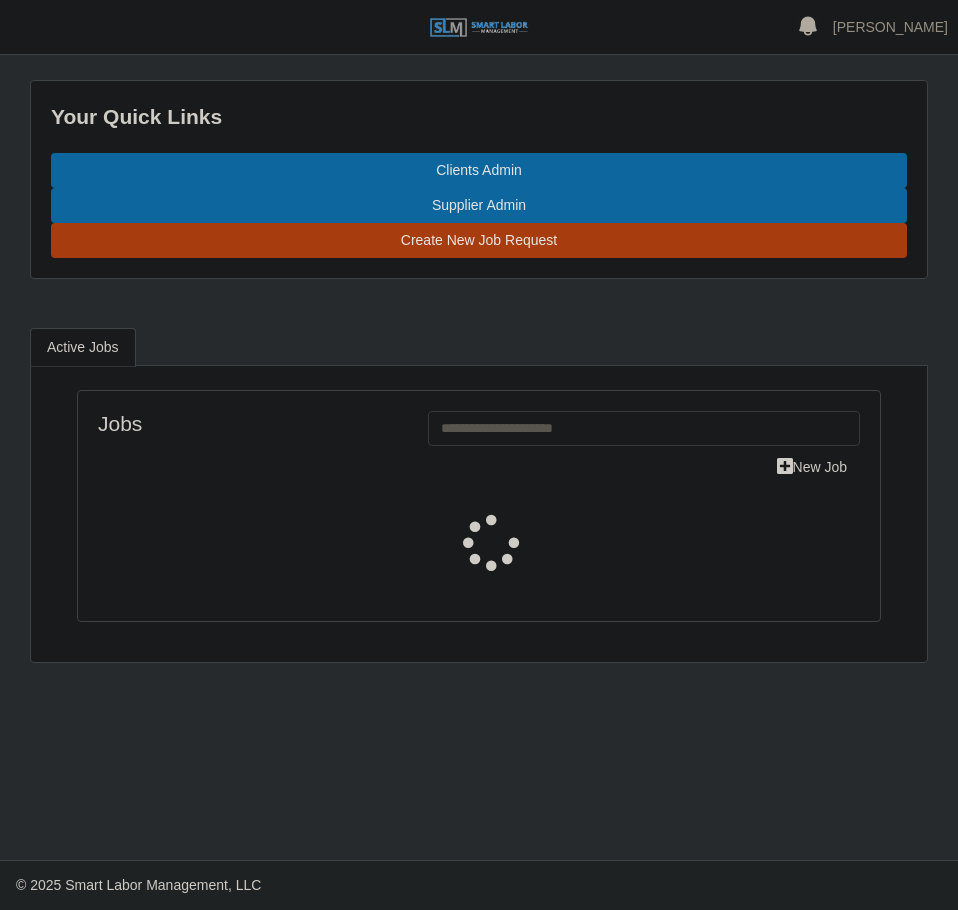 select on "****" 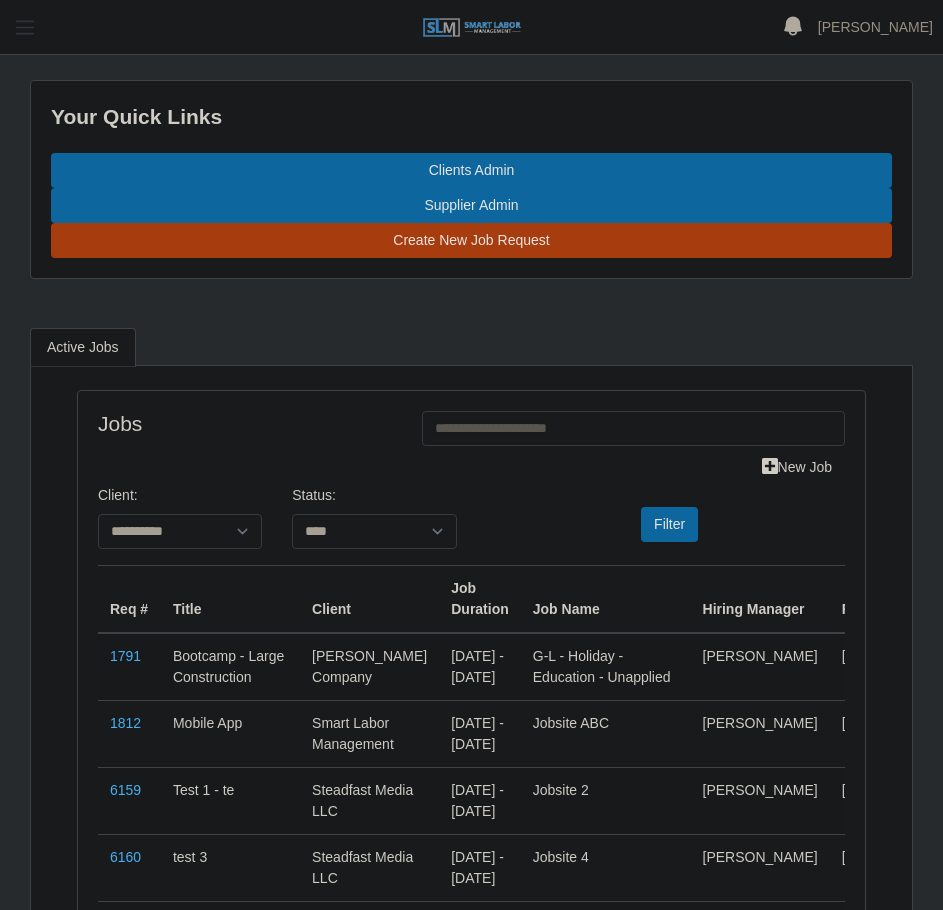 click at bounding box center [25, 27] 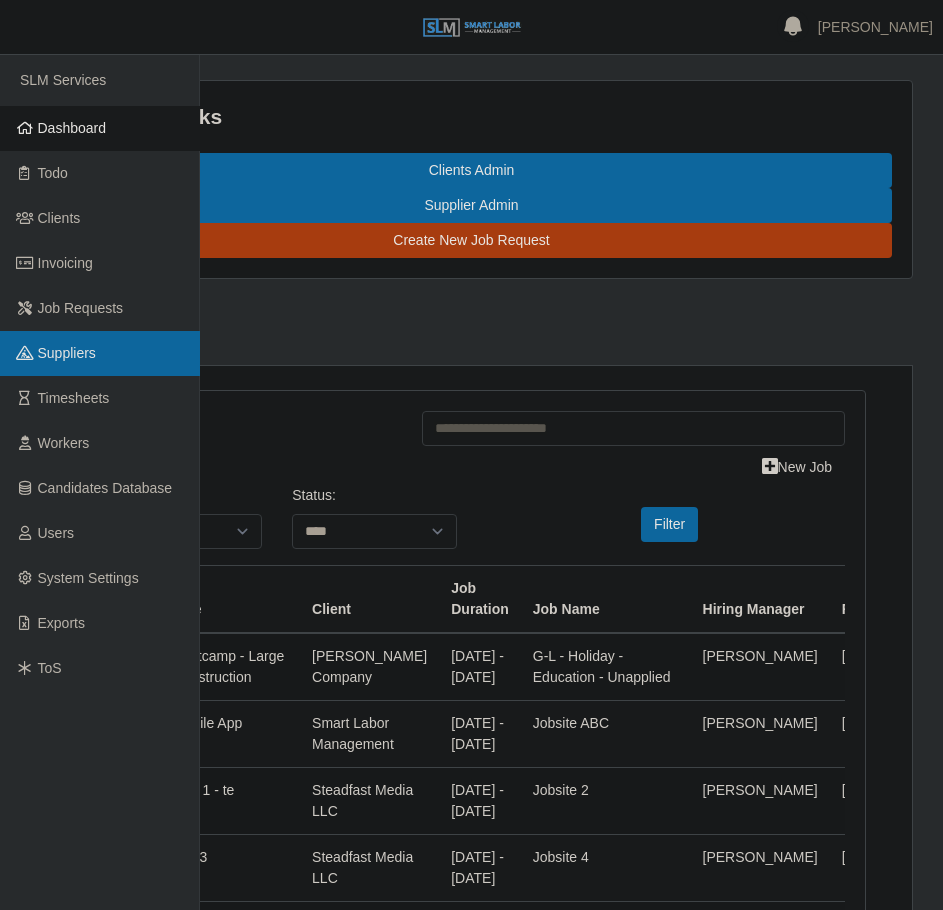 click on "Suppliers" at bounding box center [100, 353] 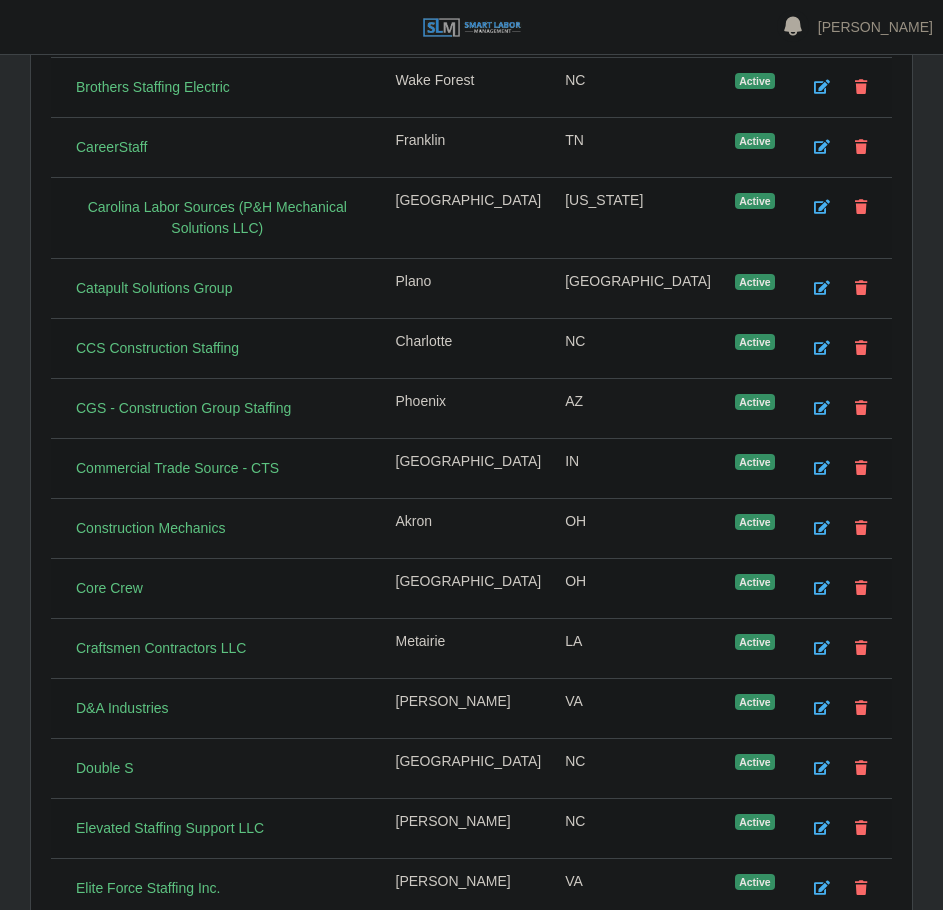 scroll, scrollTop: 6836, scrollLeft: 0, axis: vertical 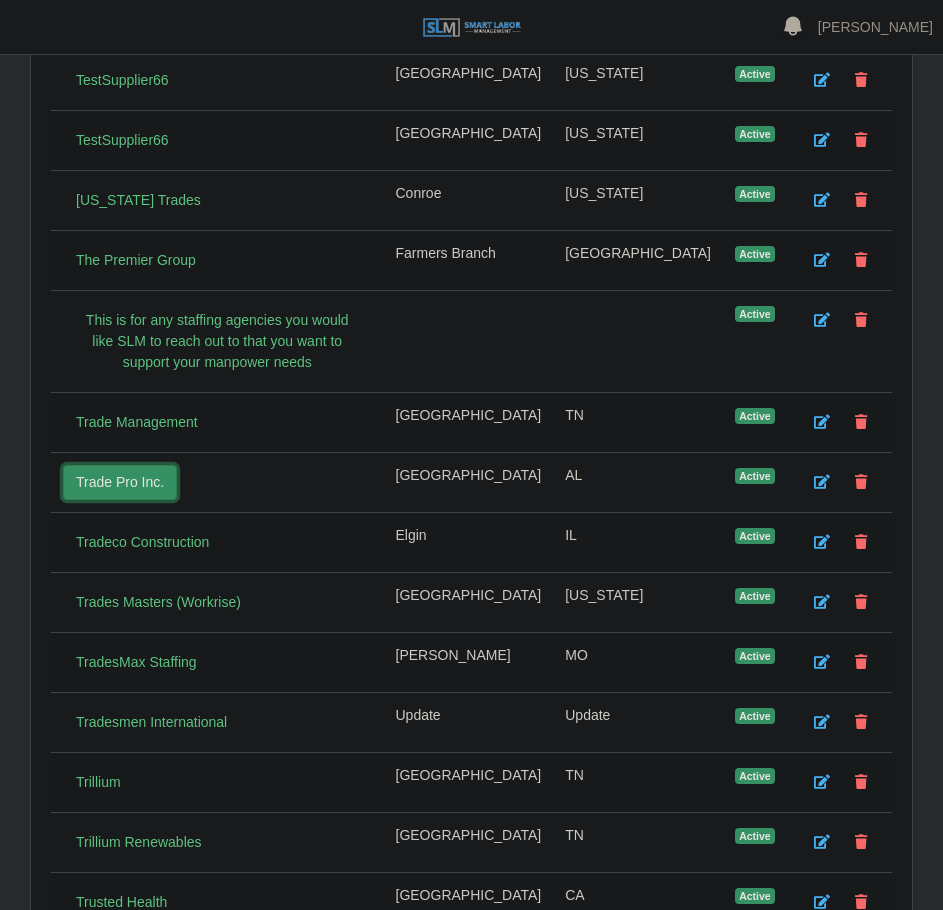 click on "Trade Pro Inc." at bounding box center (120, 482) 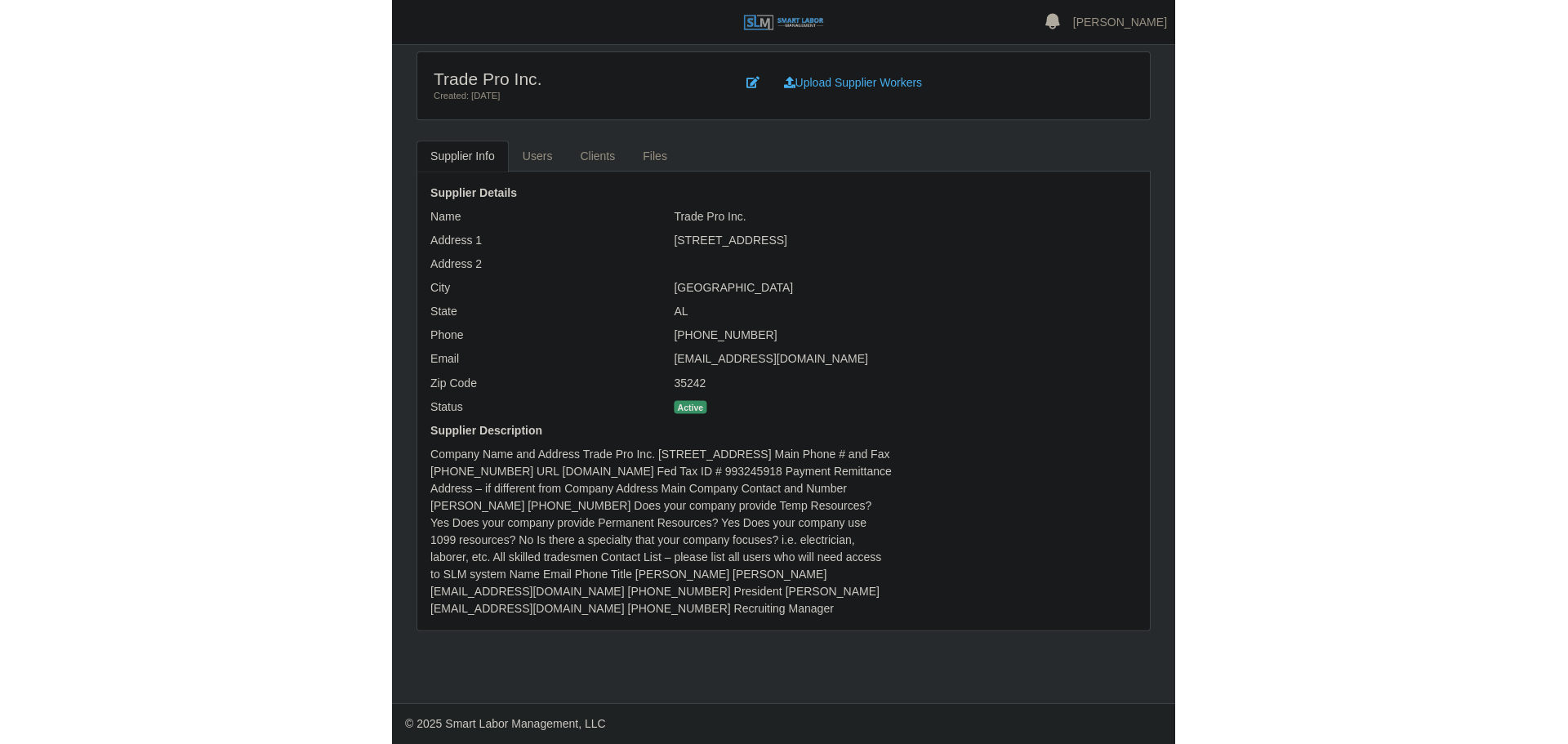 scroll, scrollTop: 0, scrollLeft: 0, axis: both 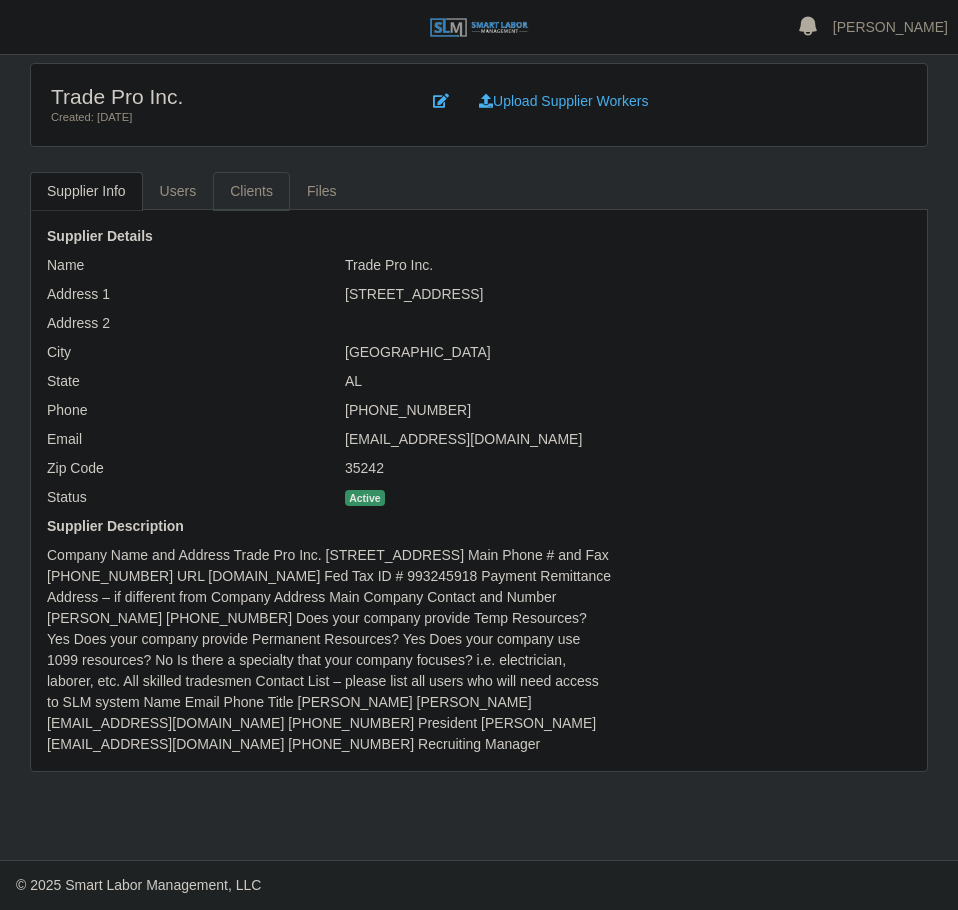 click on "Clients" at bounding box center [251, 191] 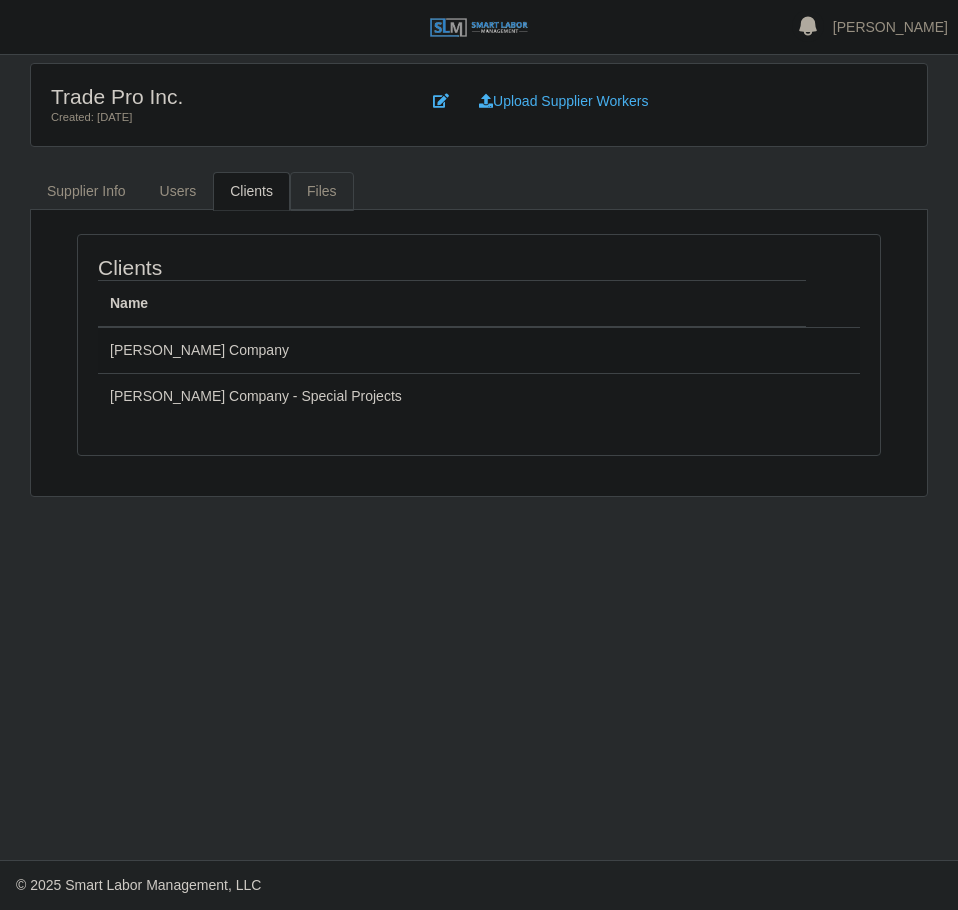click on "Files" at bounding box center (322, 191) 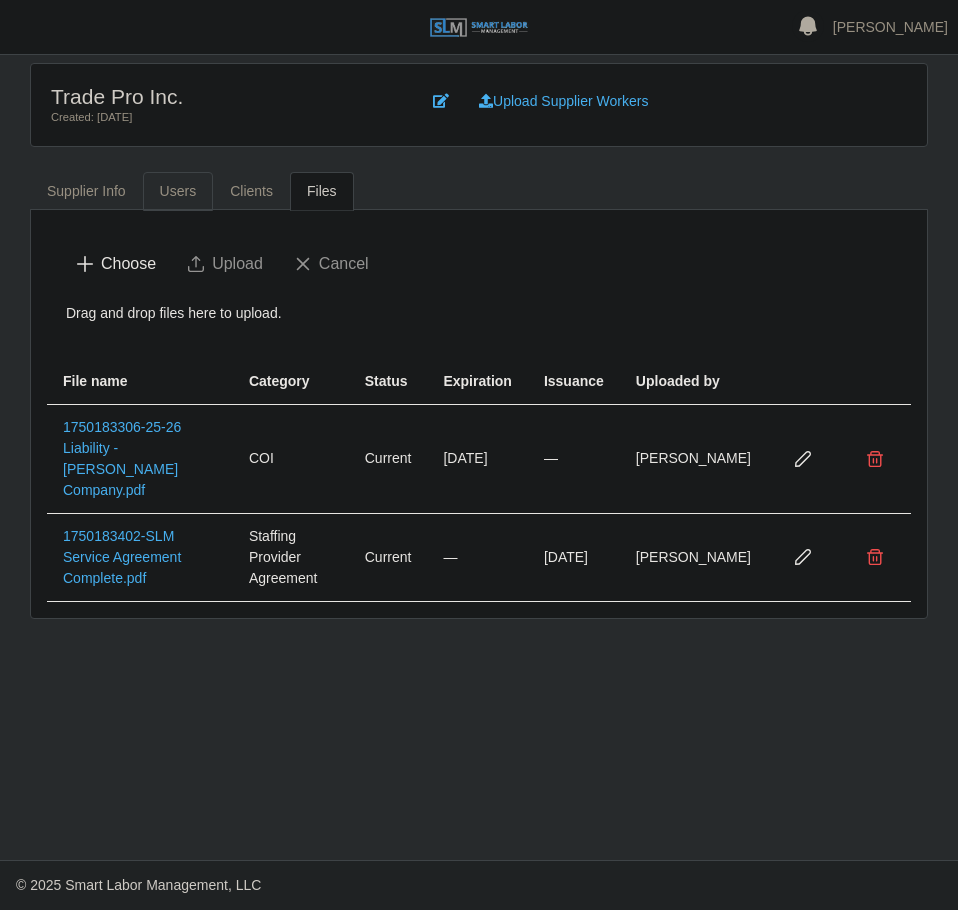 click on "Users" at bounding box center (178, 191) 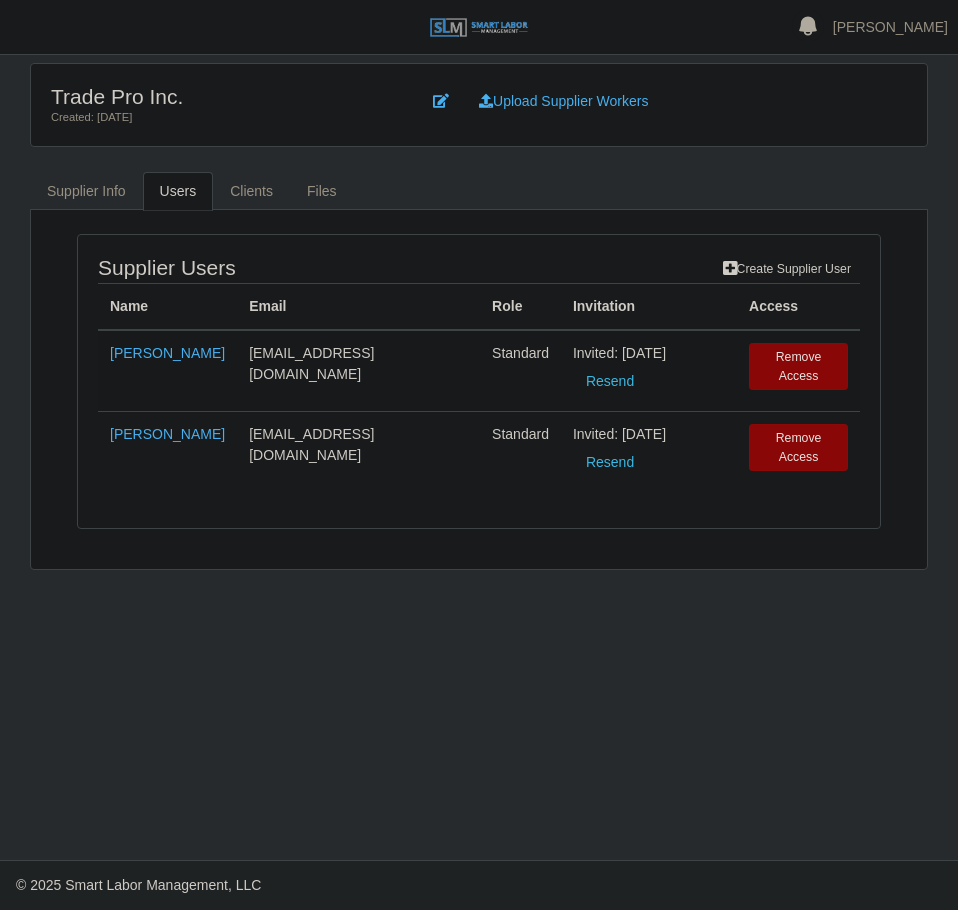 click on "Trade Pro Inc.
Created: [DATE]      Upload Supplier Workers   Supplier Info   Users   Clients   Files   Supplier Details
Name
Trade Pro Inc.
Address [STREET_ADDRESS]
[GEOGRAPHIC_DATA]
AL
Phone
[PHONE_NUMBER]
Email
[EMAIL_ADDRESS][DOMAIN_NAME]
Zip Code
35242
Status
Active   Supplier Description
Supplier Users
Create Supplier User       Name   Email   Role   Invitation     [PERSON_NAME]" at bounding box center [479, 457] 